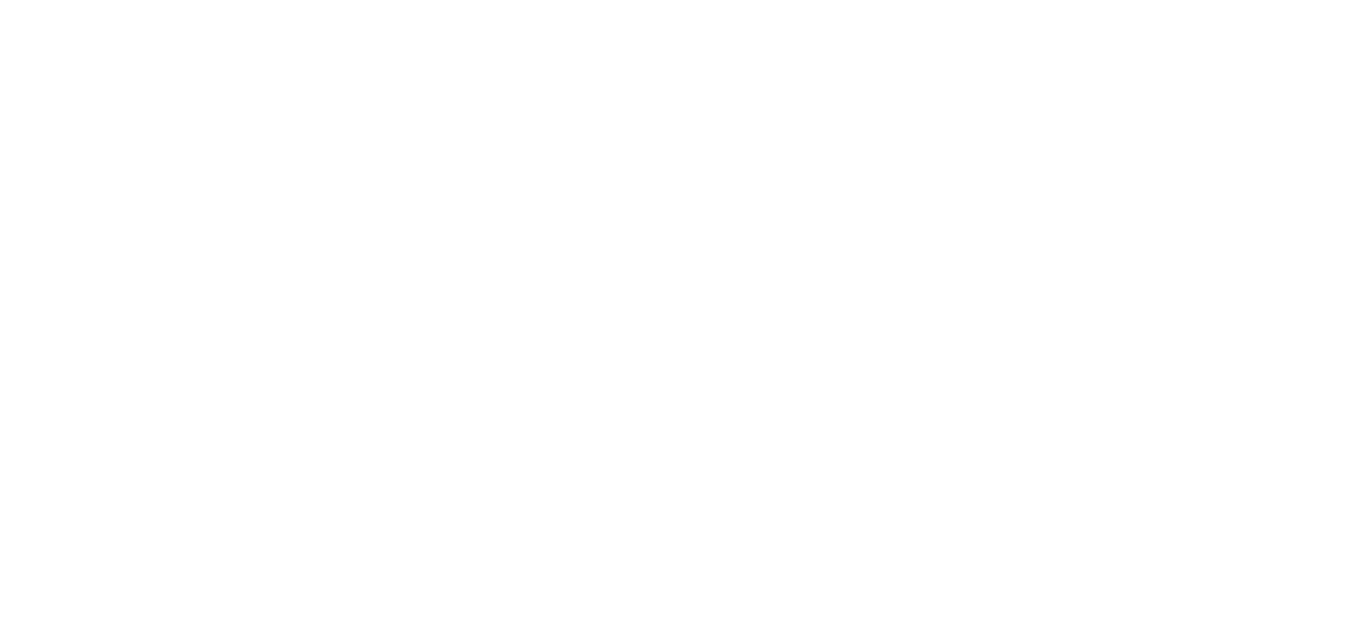 scroll, scrollTop: 0, scrollLeft: 0, axis: both 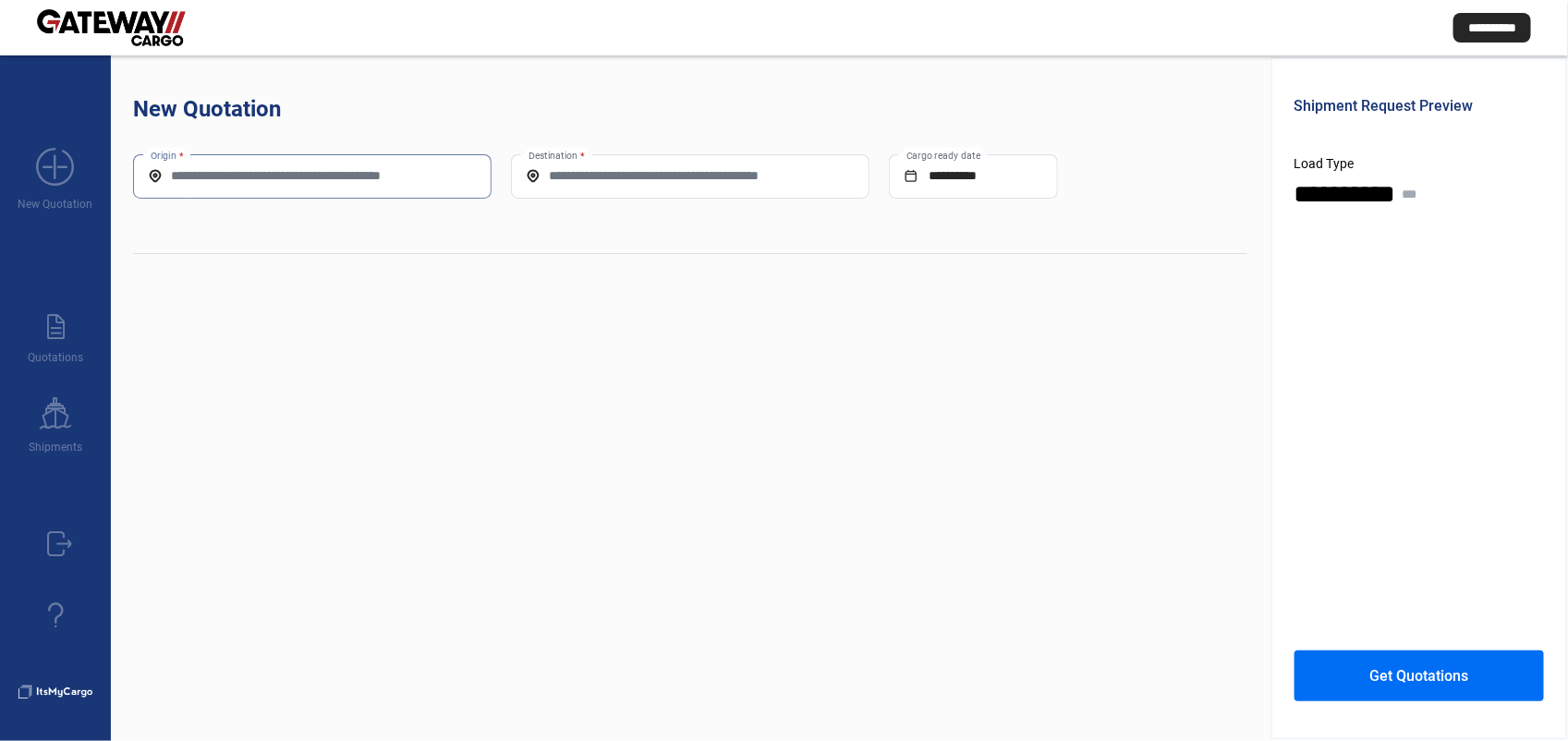 click on "Origin *" at bounding box center (312, 176) 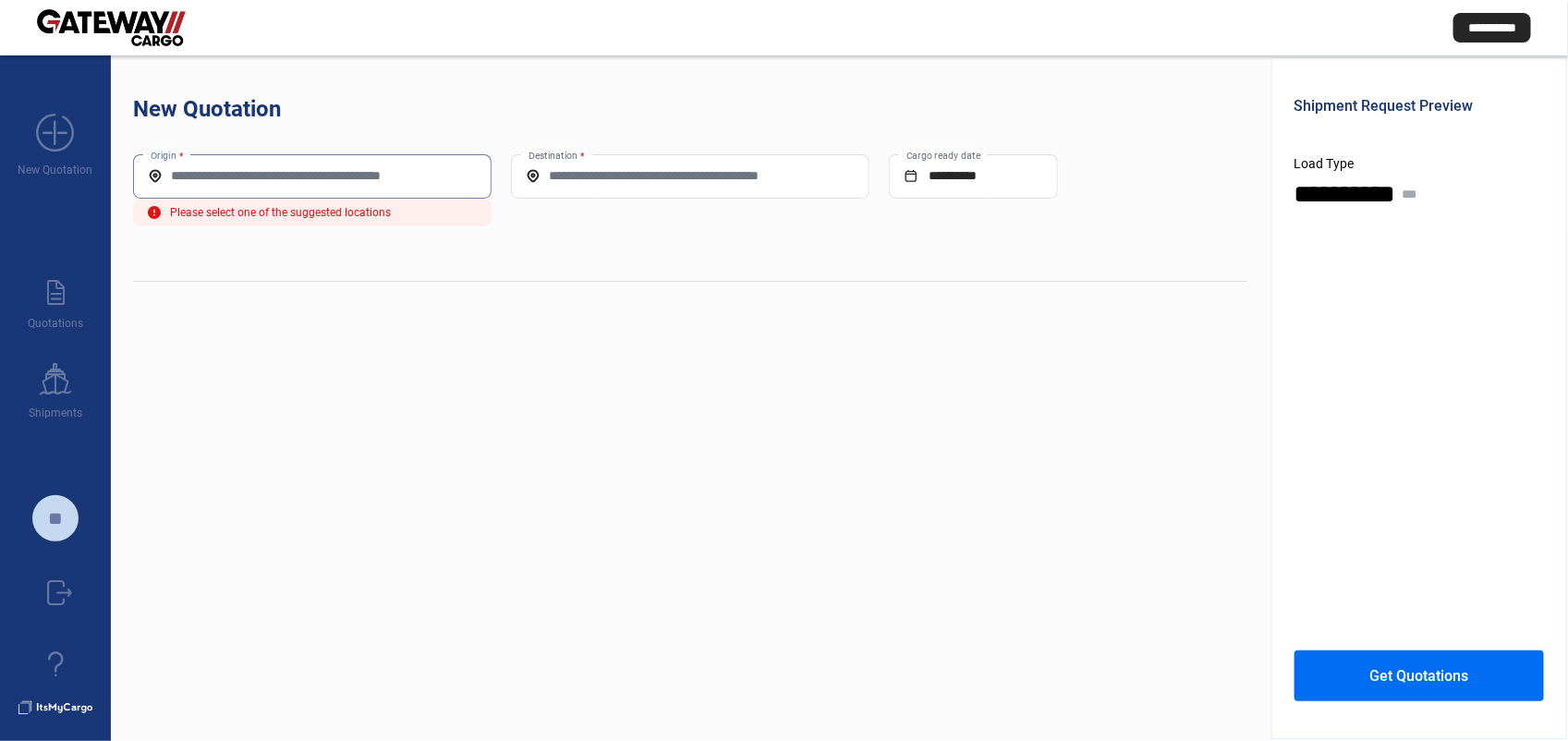 paste on "**********" 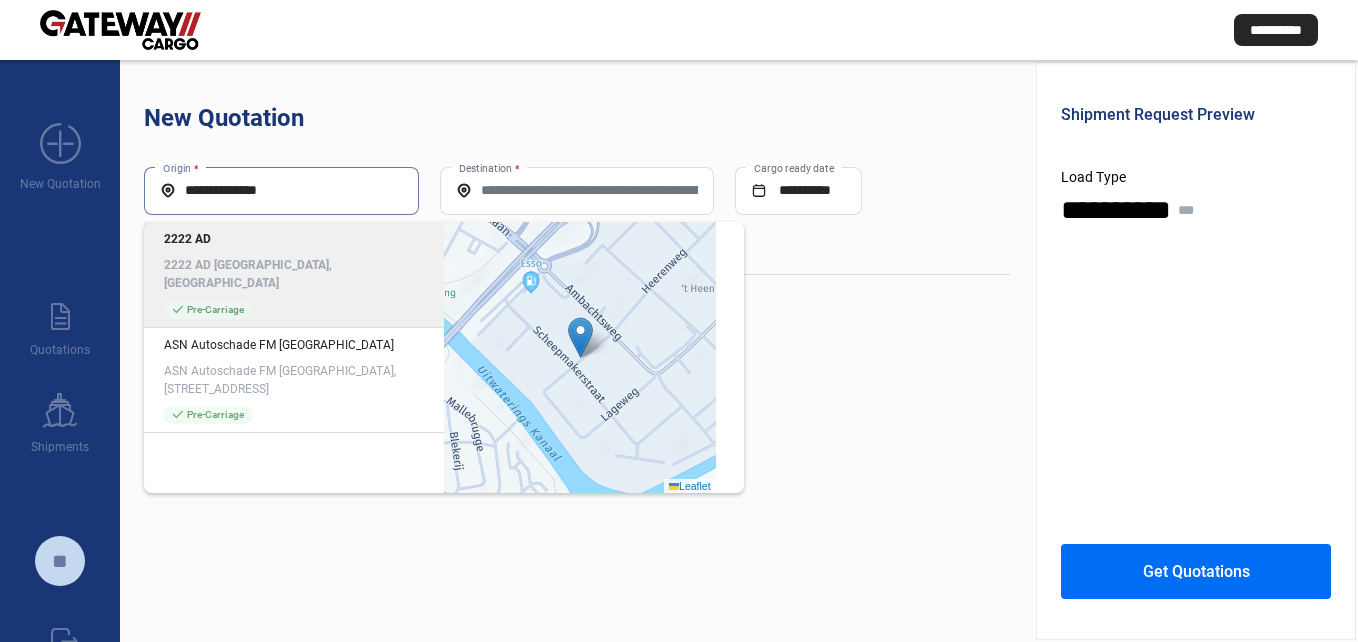 click on "**********" at bounding box center (281, 190) 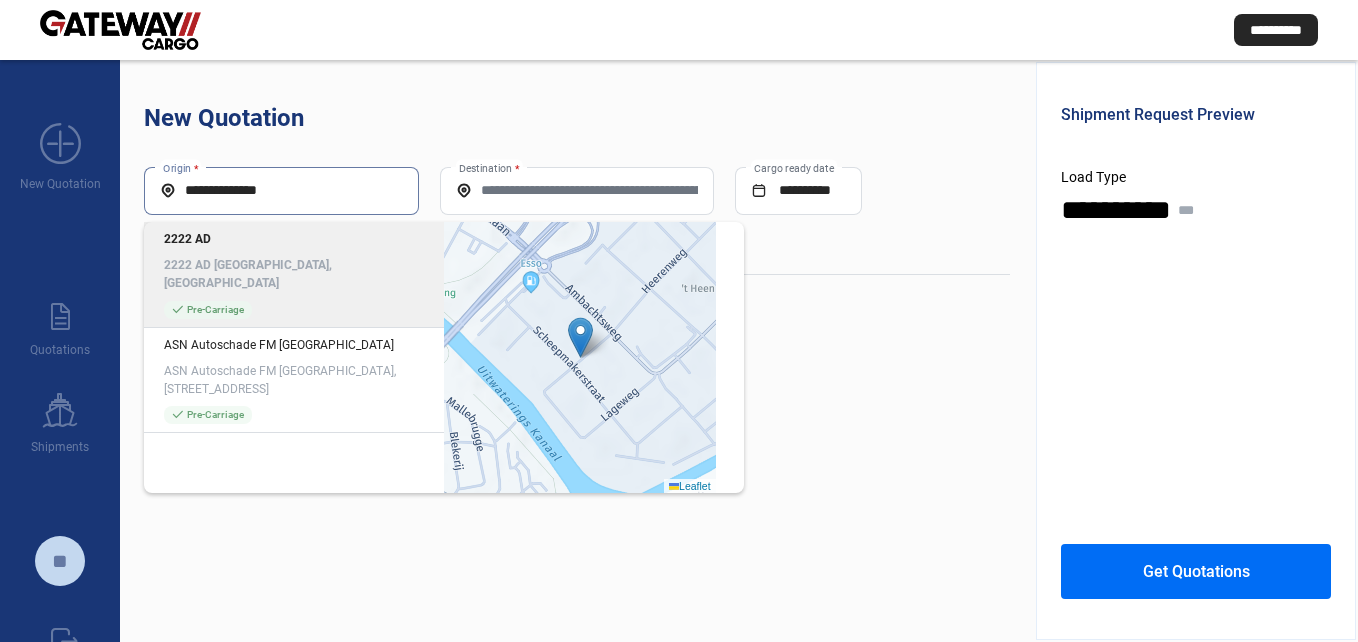 paste on "**********" 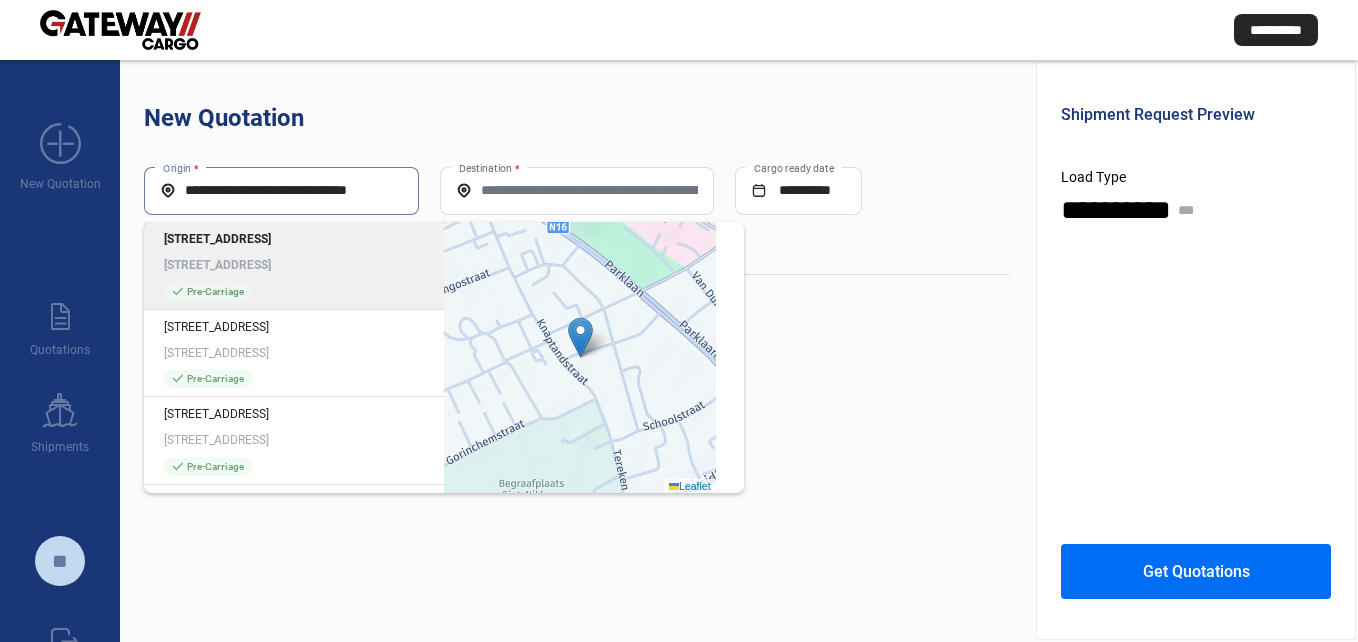 drag, startPoint x: 298, startPoint y: 188, endPoint x: 0, endPoint y: 227, distance: 300.54117 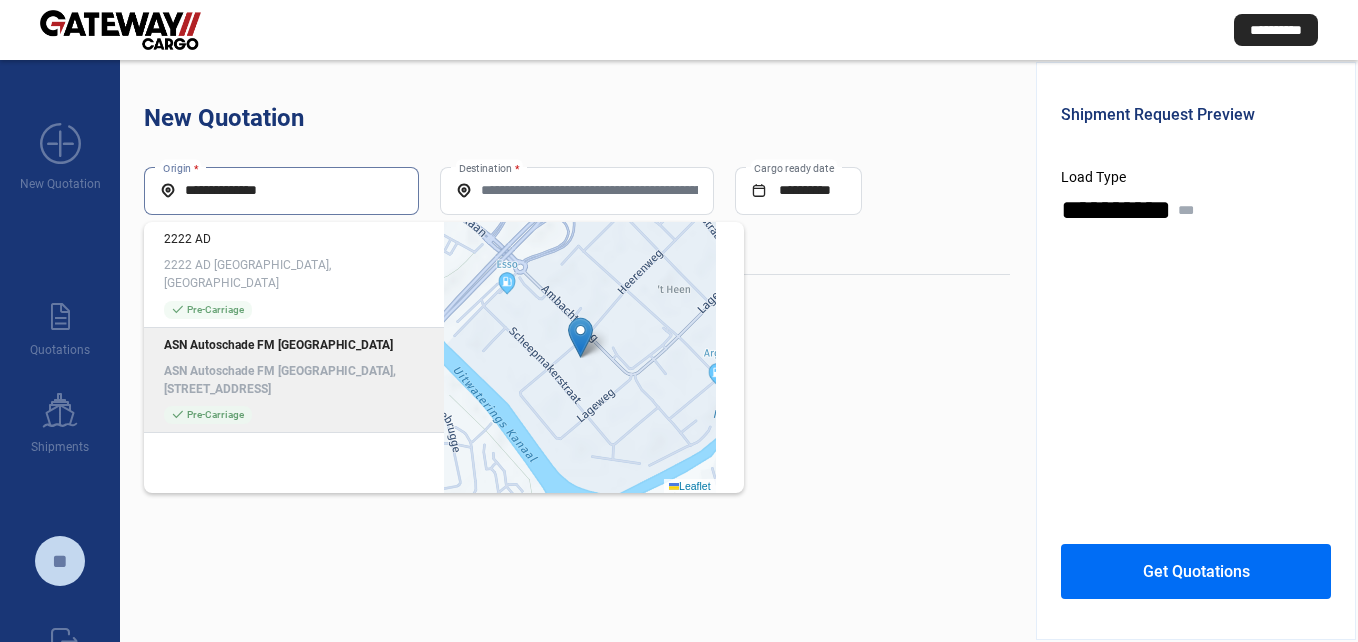click on "ASN Autoschade FM [GEOGRAPHIC_DATA], [STREET_ADDRESS]" 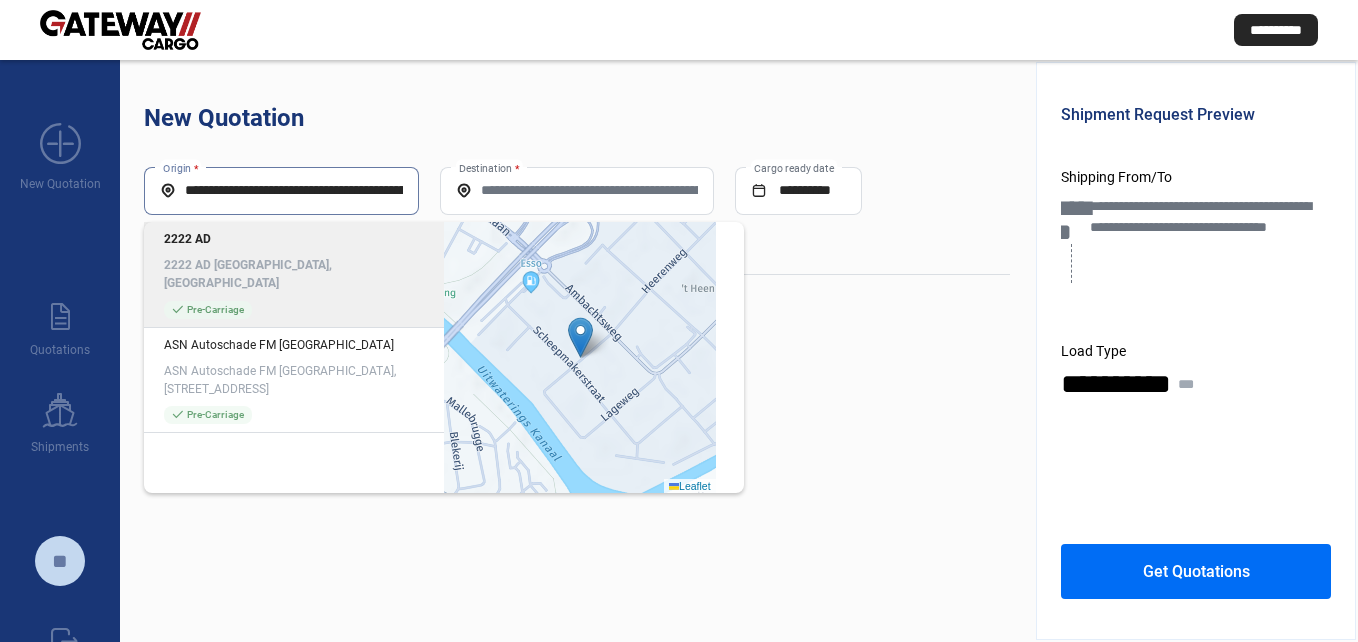 click on "**********" at bounding box center (281, 190) 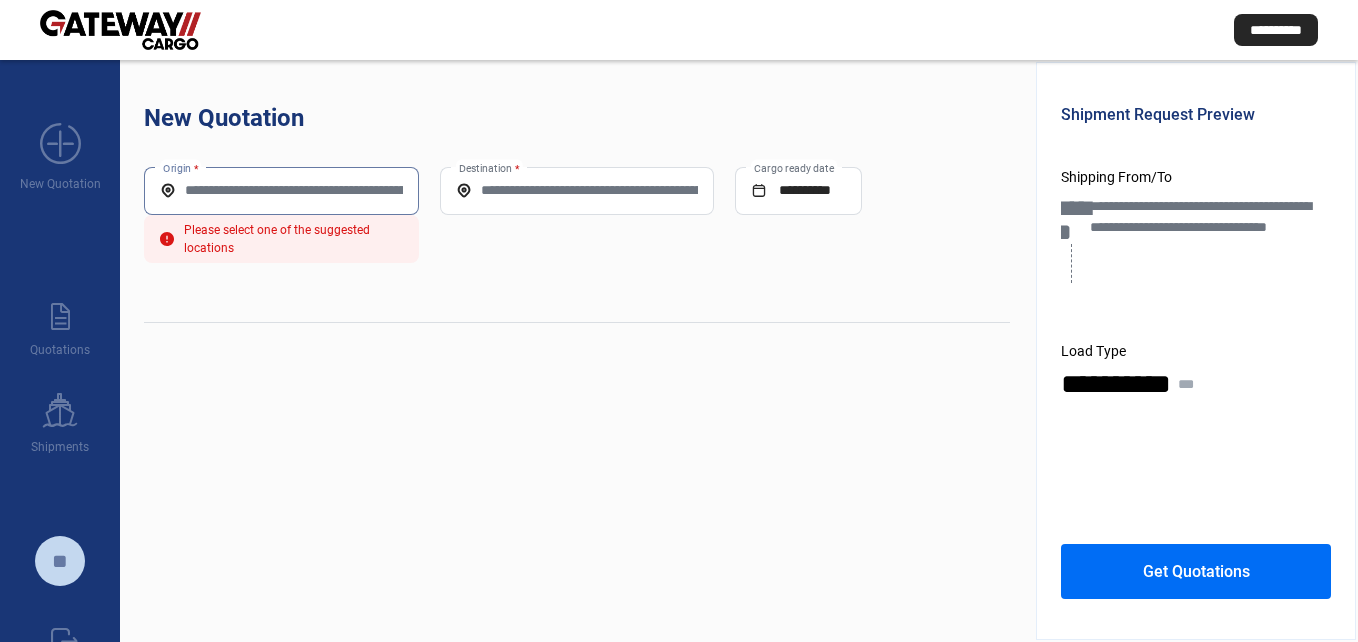 paste on "**********" 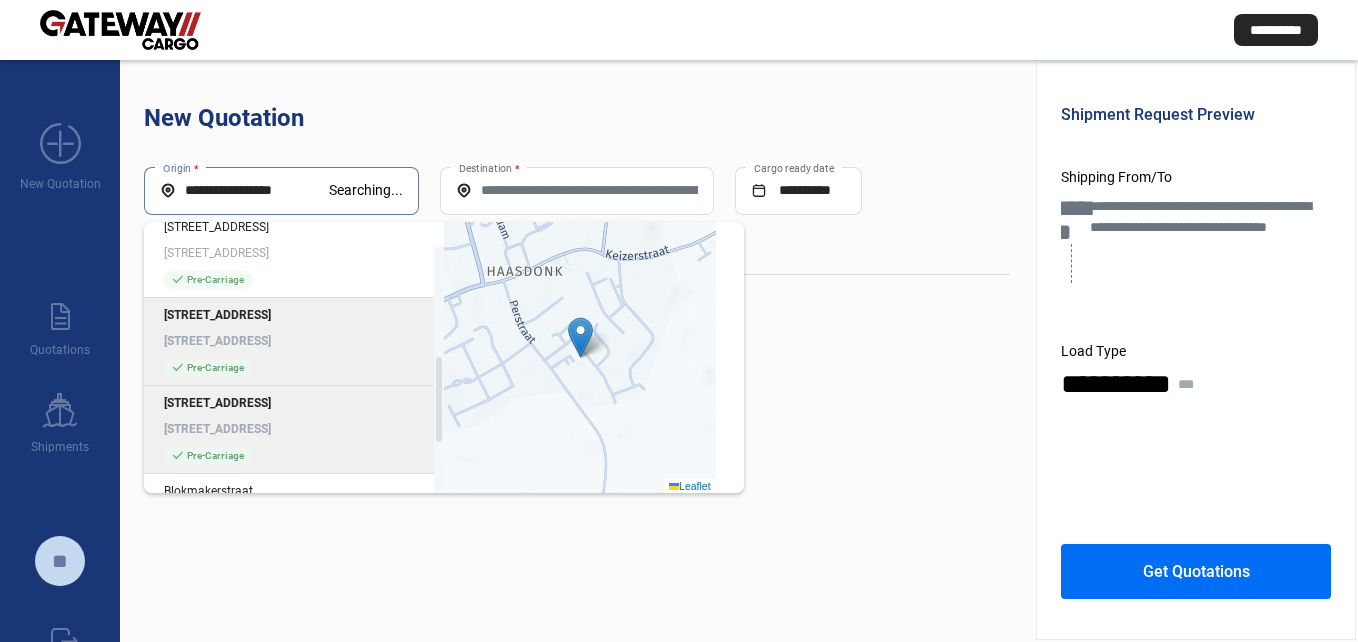 scroll, scrollTop: 350, scrollLeft: 0, axis: vertical 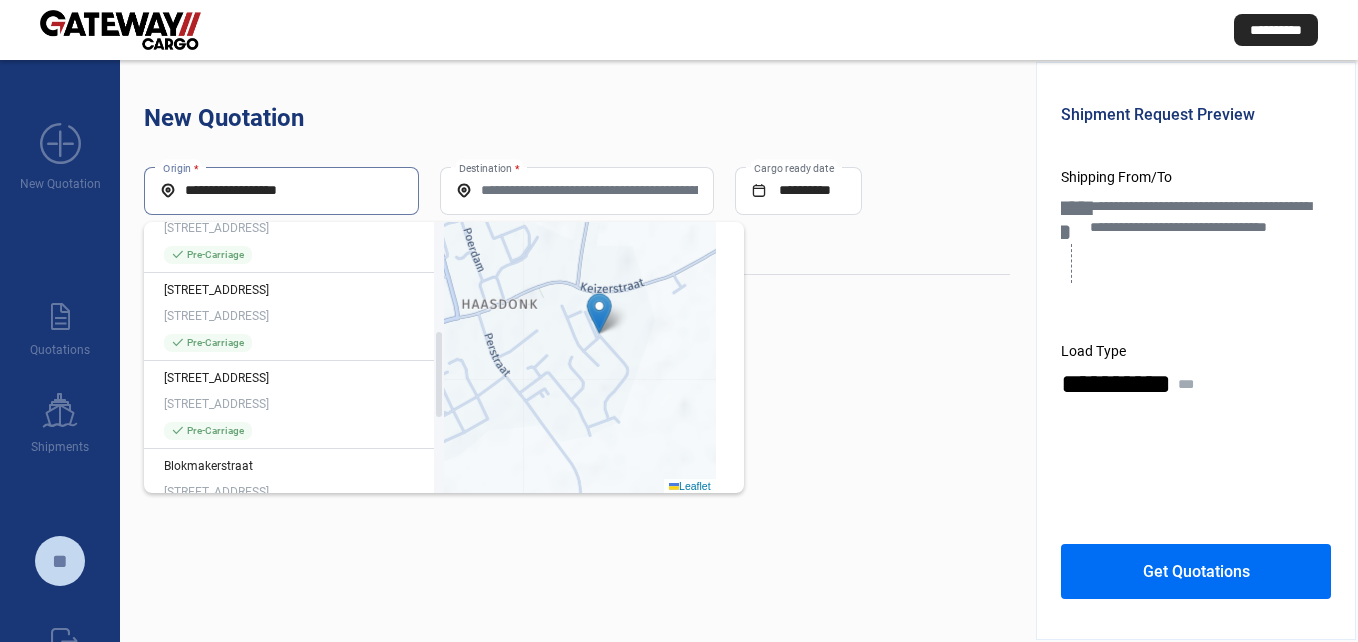 paste on "**********" 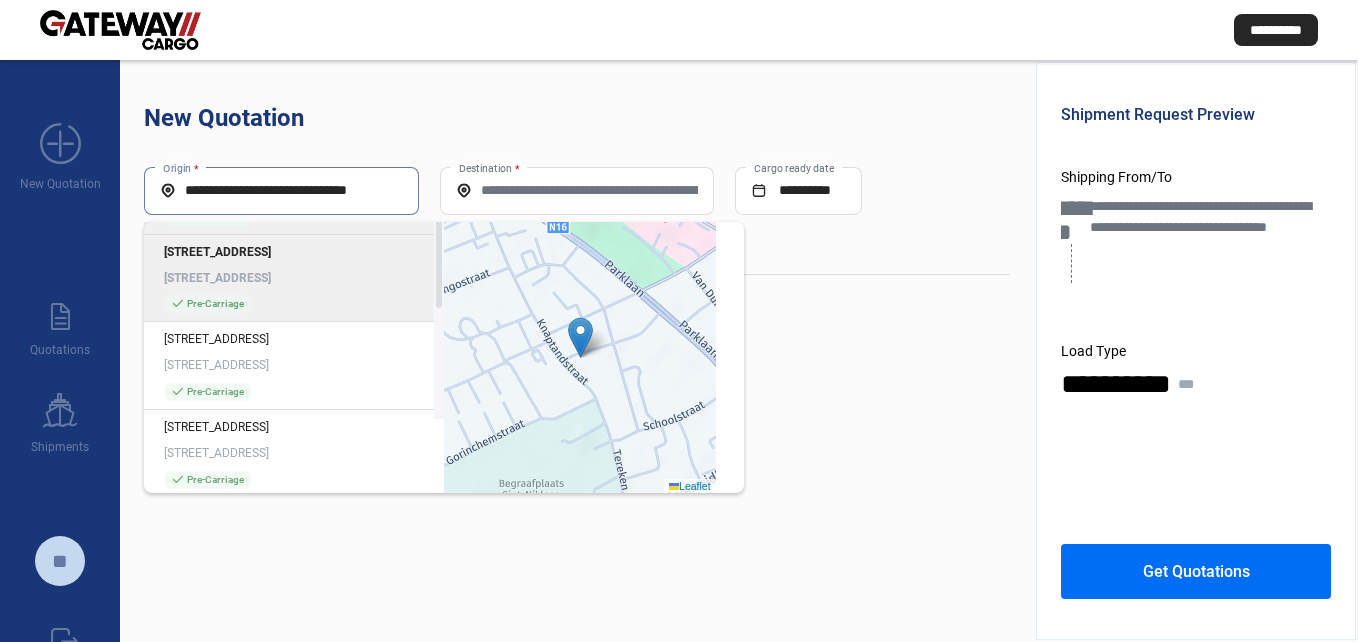 scroll, scrollTop: 0, scrollLeft: 0, axis: both 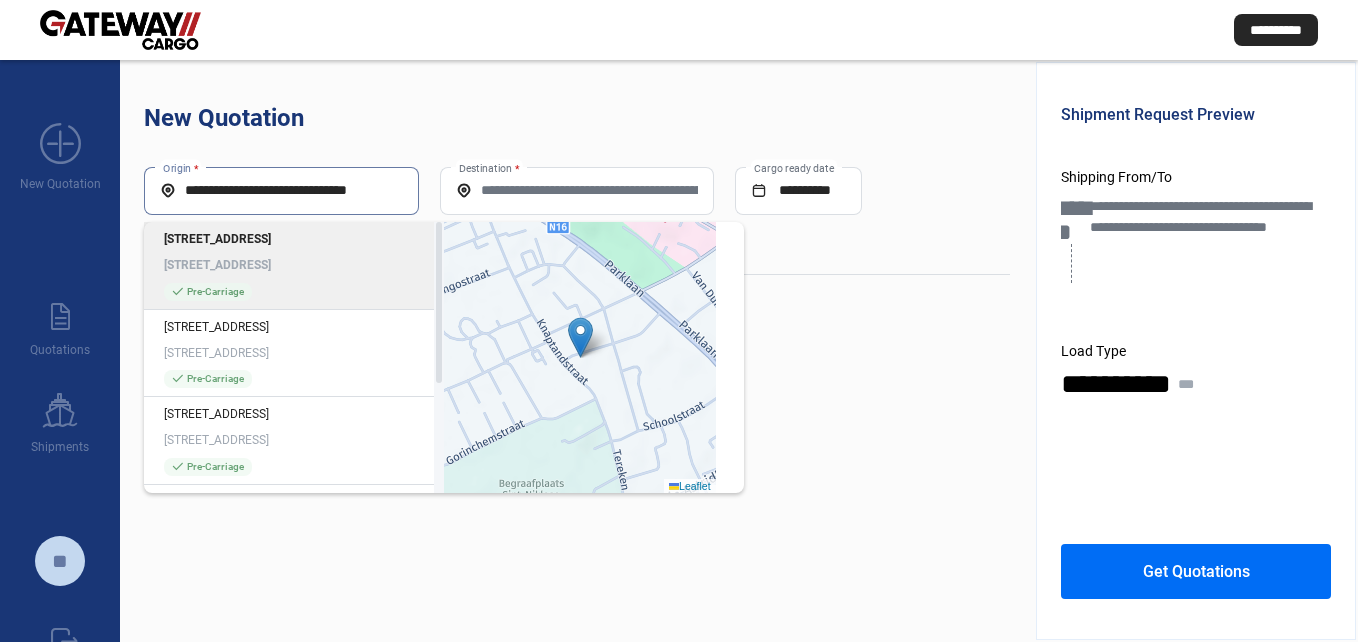 click on "**********" at bounding box center (281, 190) 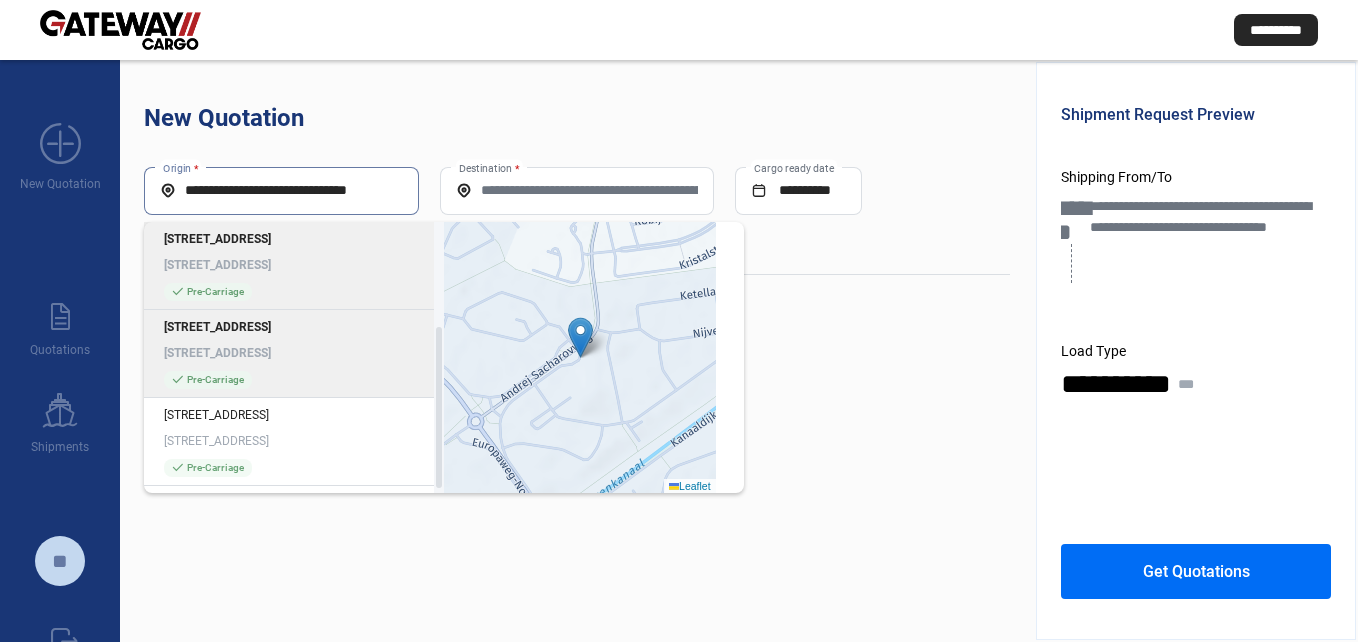 scroll, scrollTop: 185, scrollLeft: 0, axis: vertical 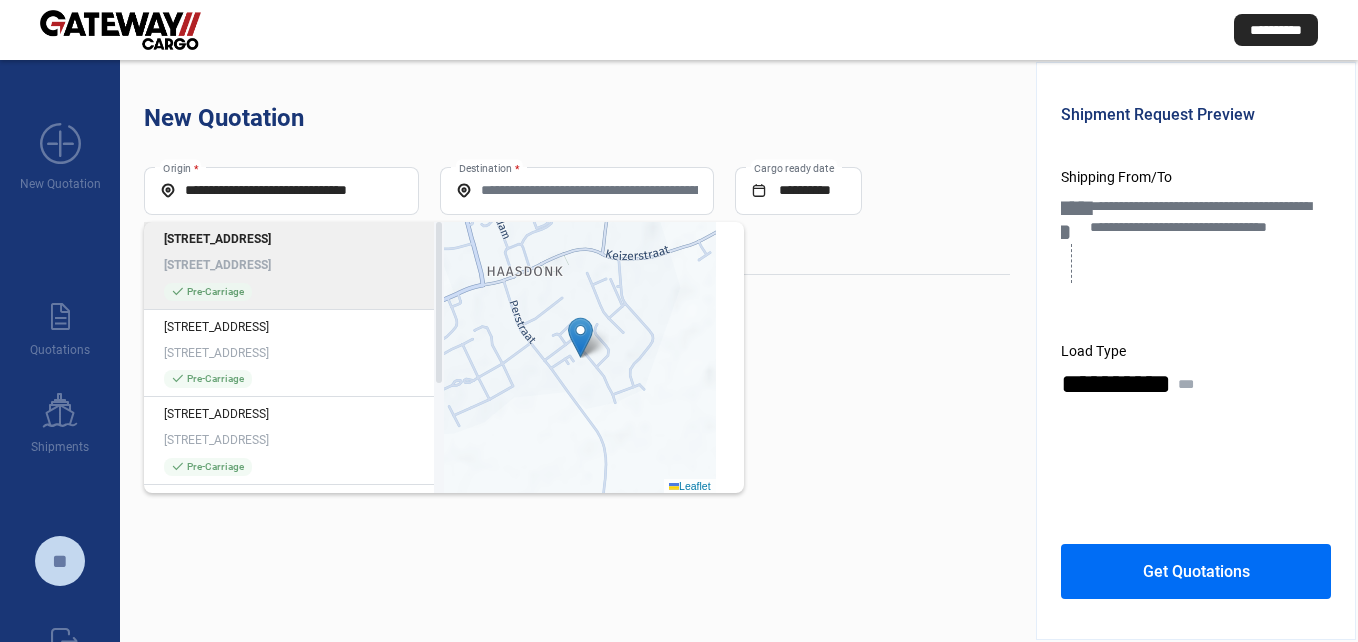 click on "**********" at bounding box center [281, 190] 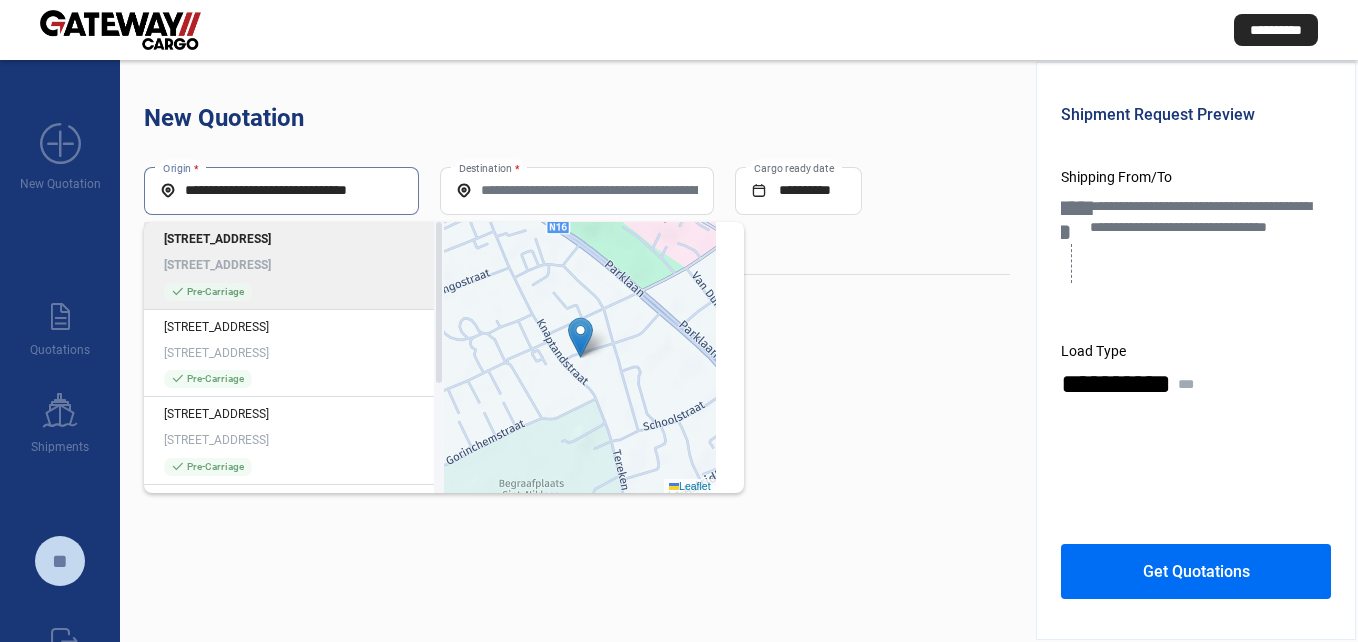 click on "**********" at bounding box center [281, 190] 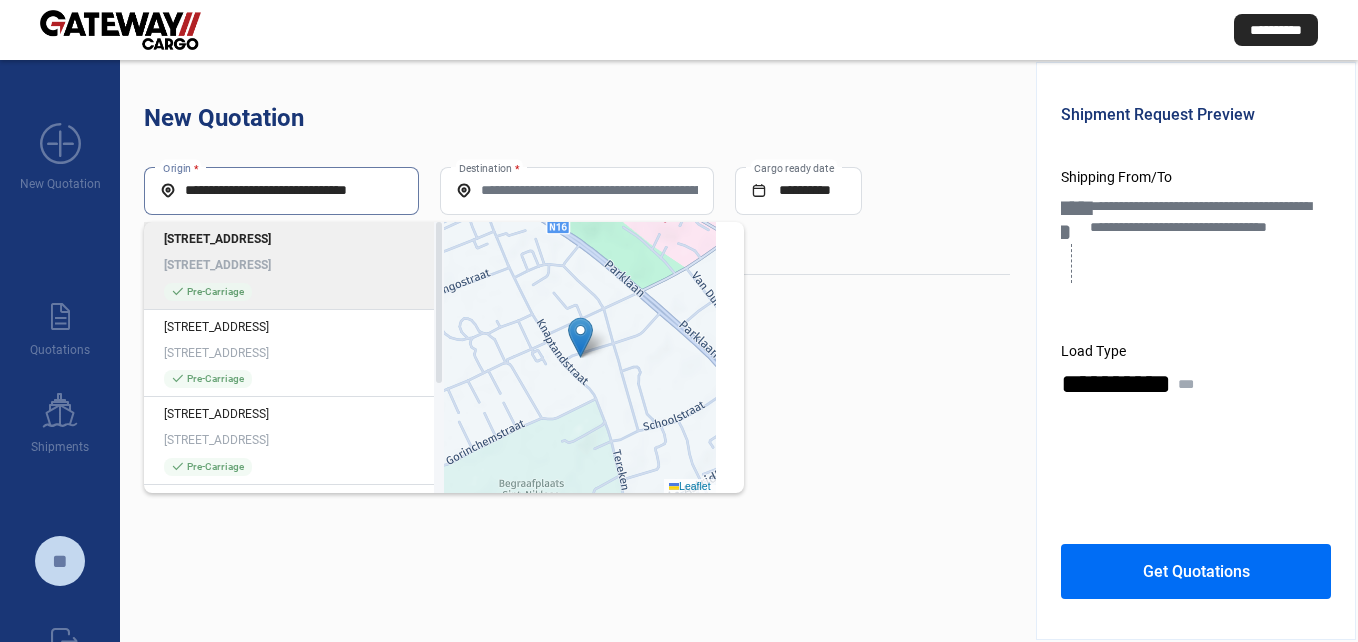 paste 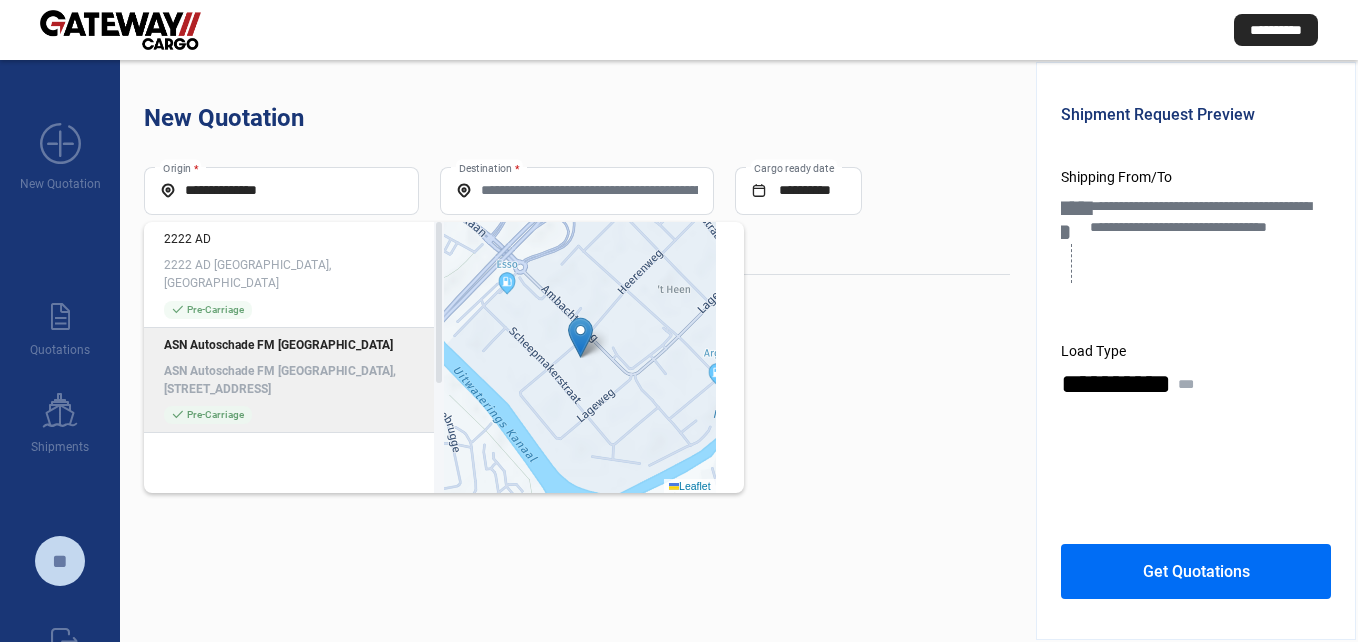 click on "ASN Autoschade FM [GEOGRAPHIC_DATA], [STREET_ADDRESS]" 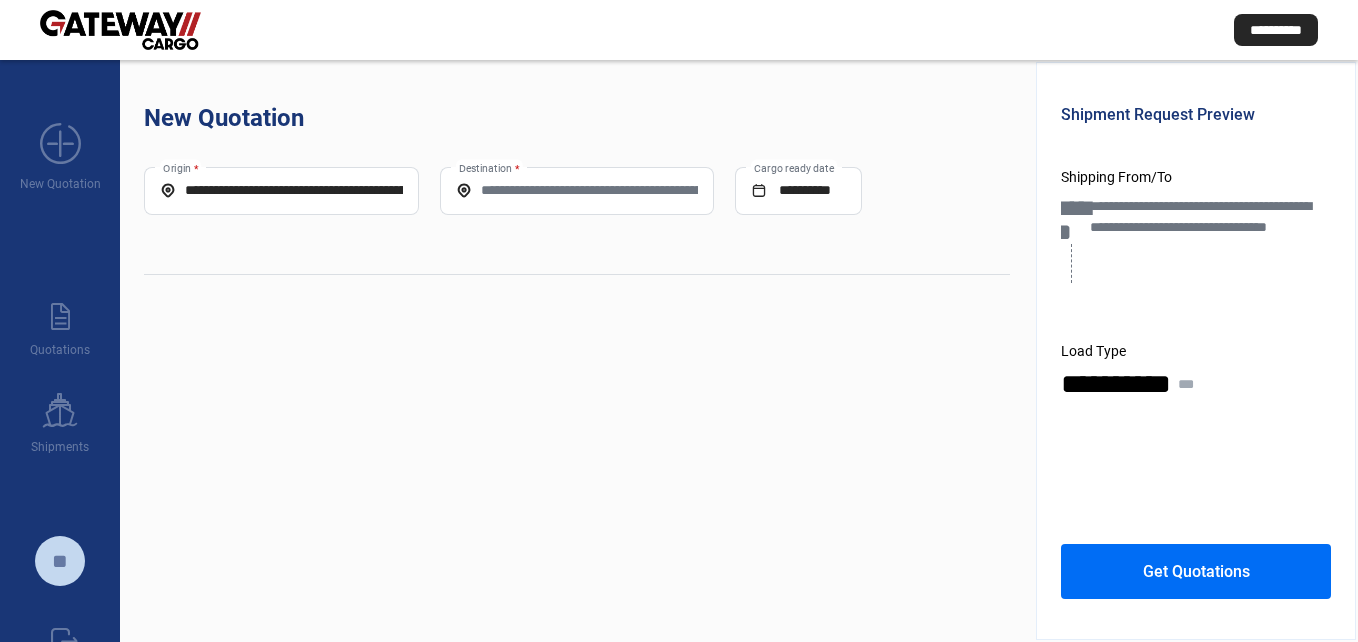 click on "Destination *" at bounding box center (577, 190) 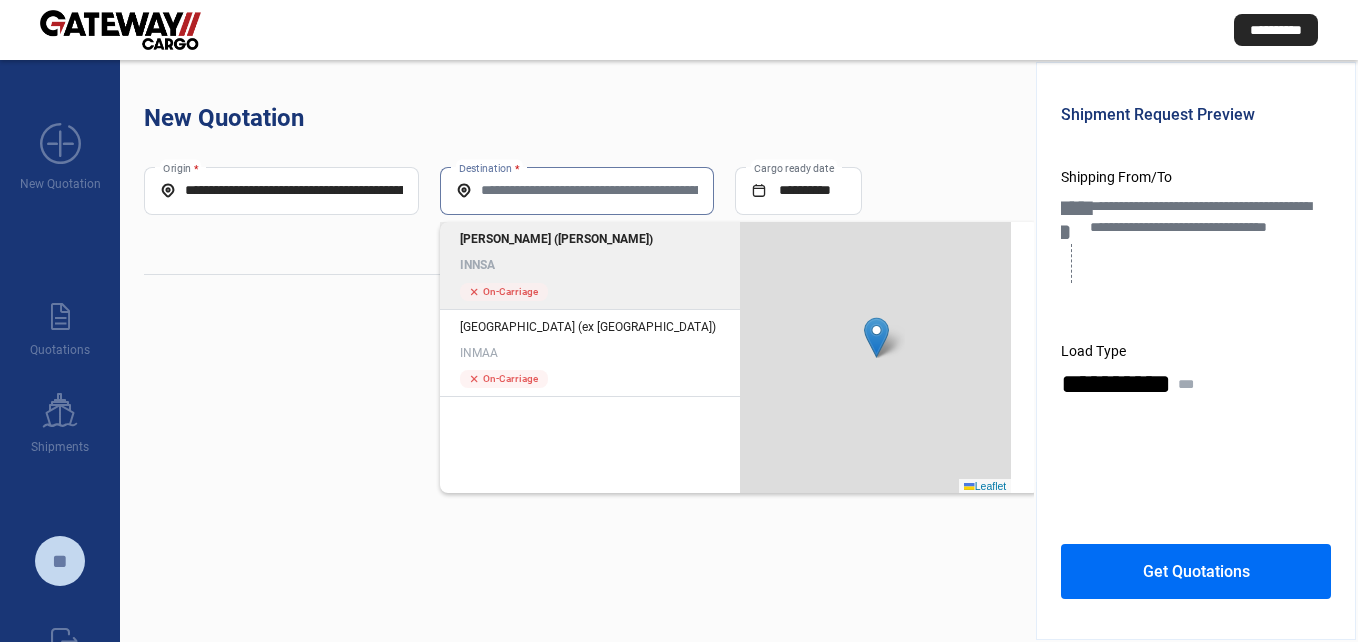 click on "[PERSON_NAME] ([PERSON_NAME]) INNSA cross  On-Carriage" 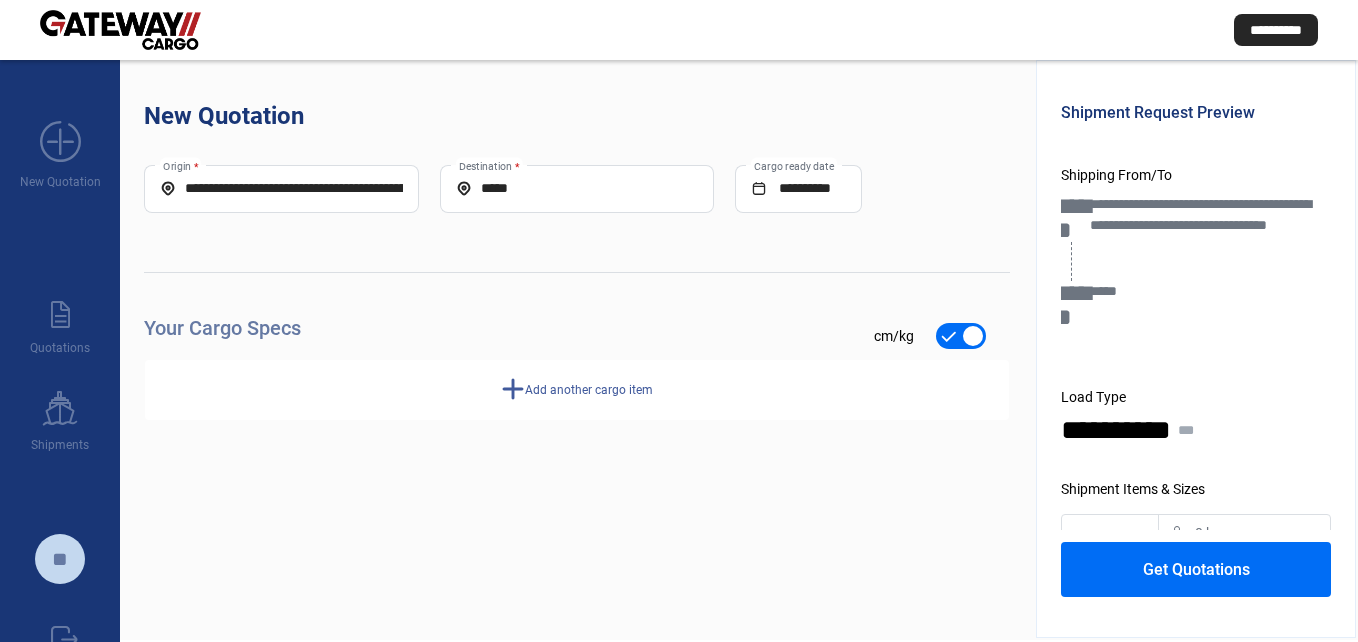 scroll, scrollTop: 0, scrollLeft: 0, axis: both 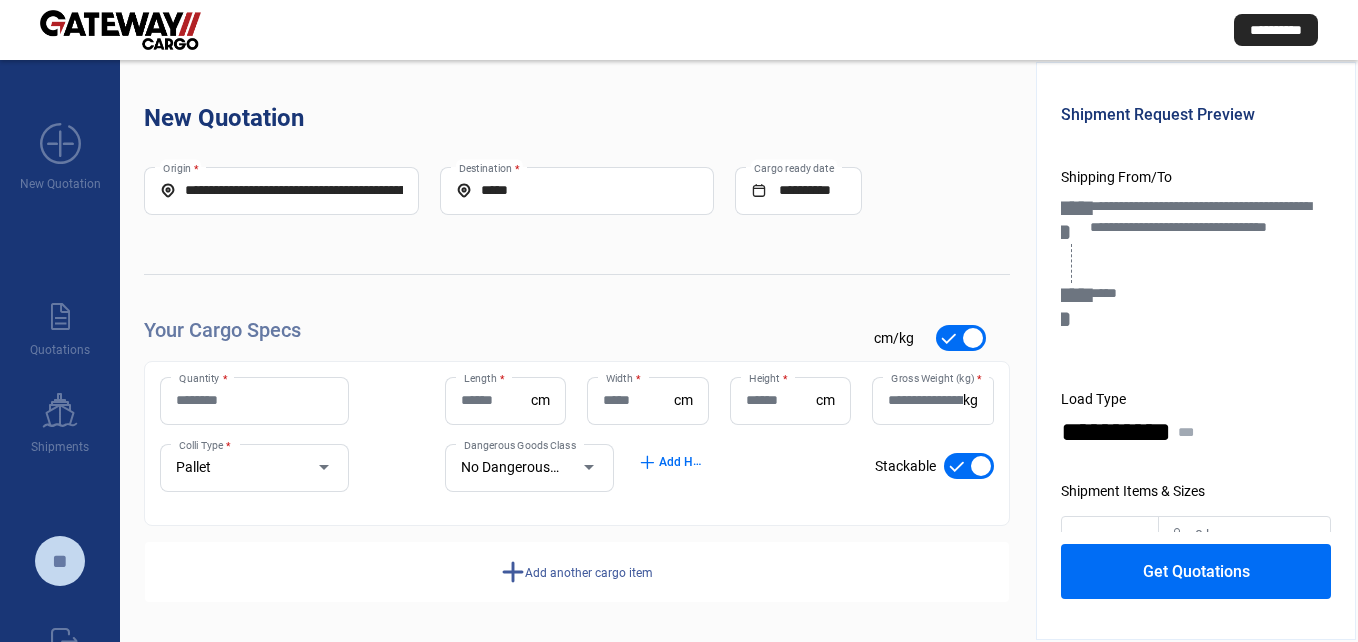 click on "Quantity *" at bounding box center [254, 400] 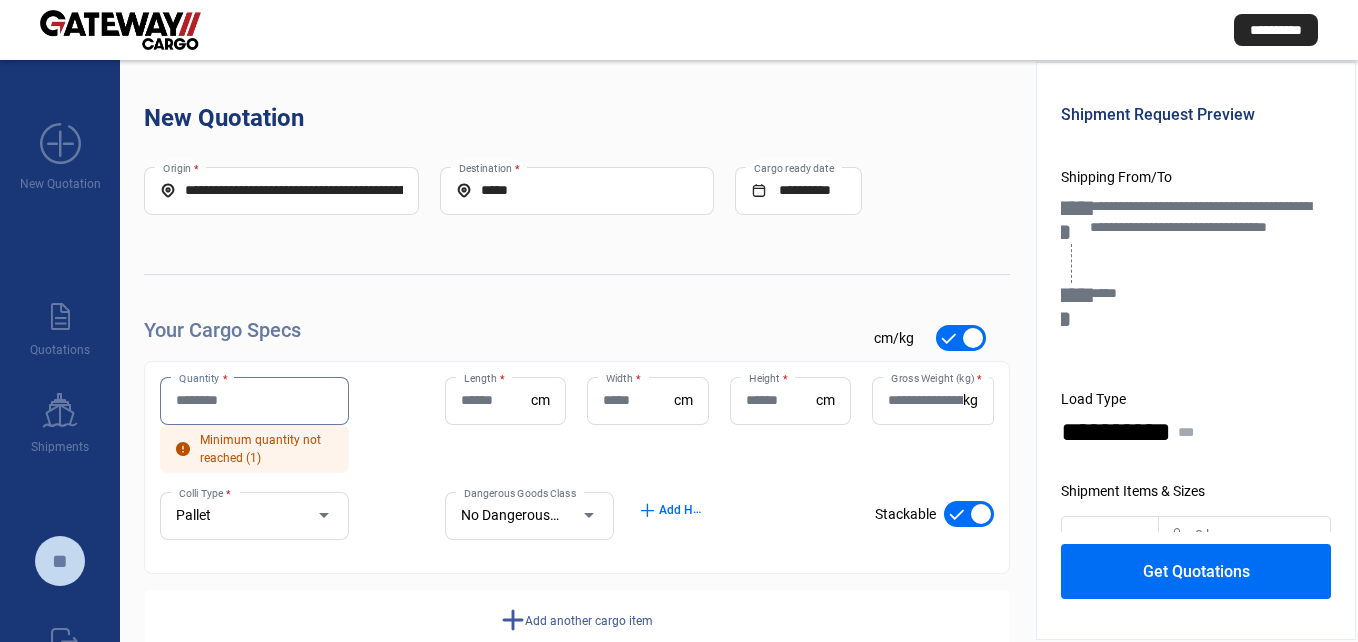 click on "Quantity *" at bounding box center (254, 400) 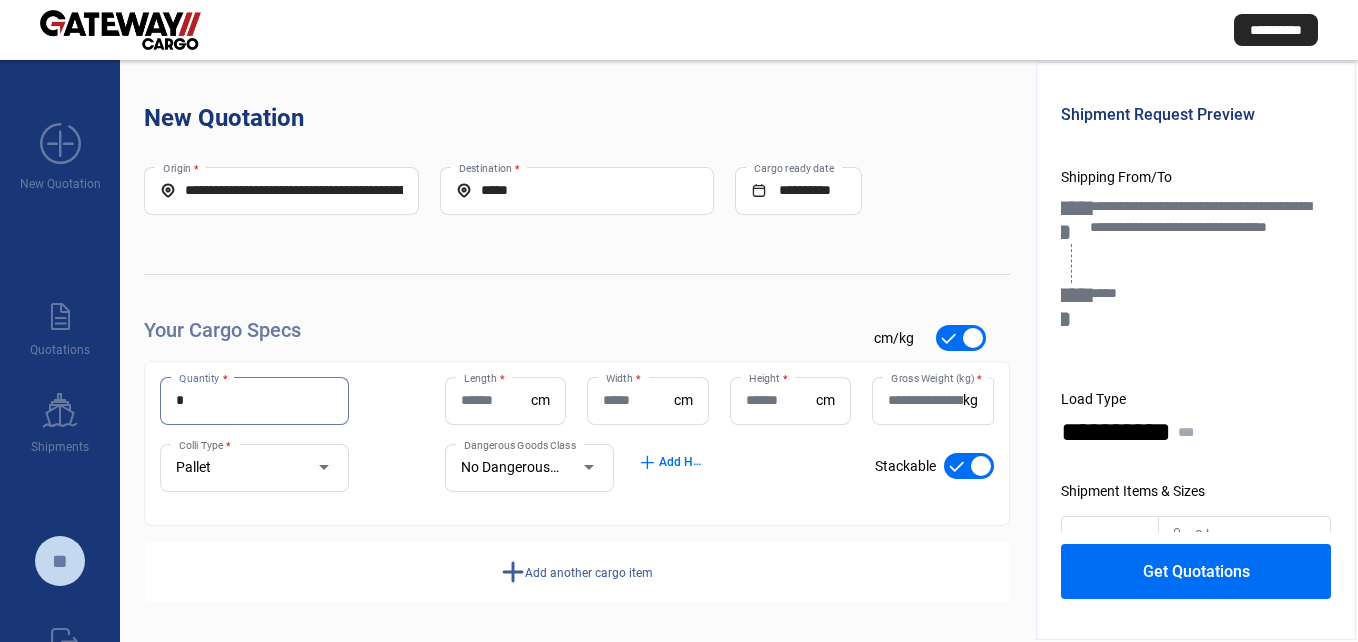 type on "*" 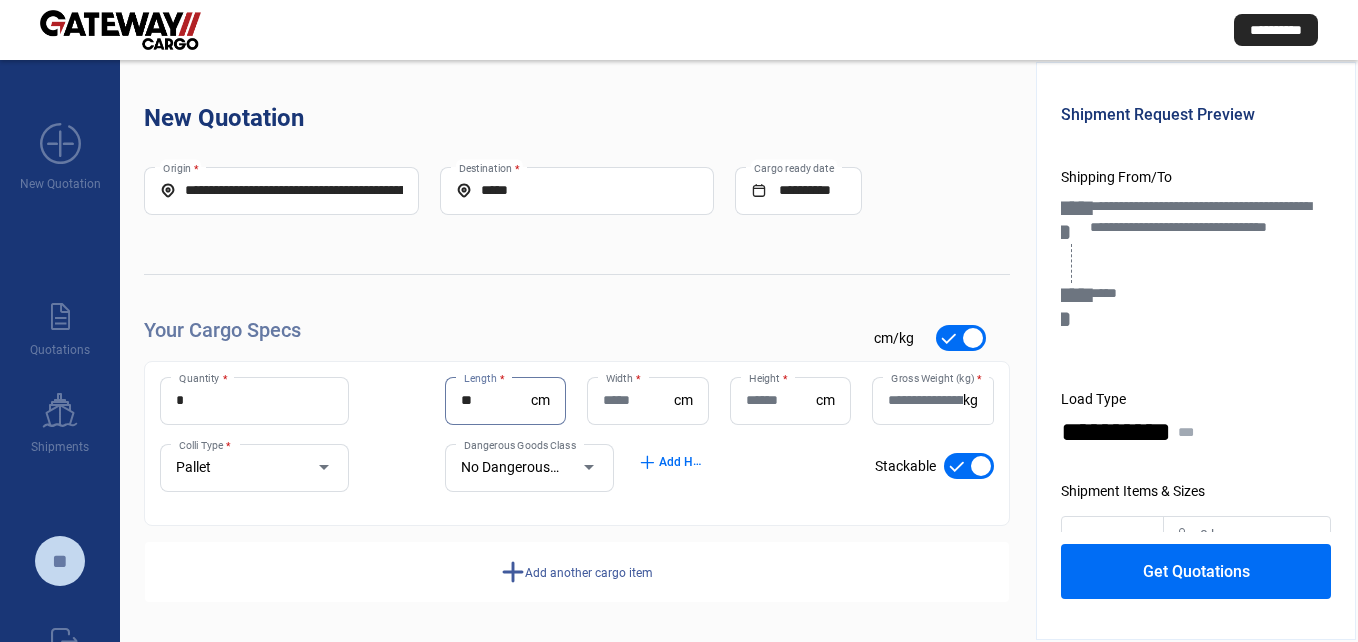 type on "***" 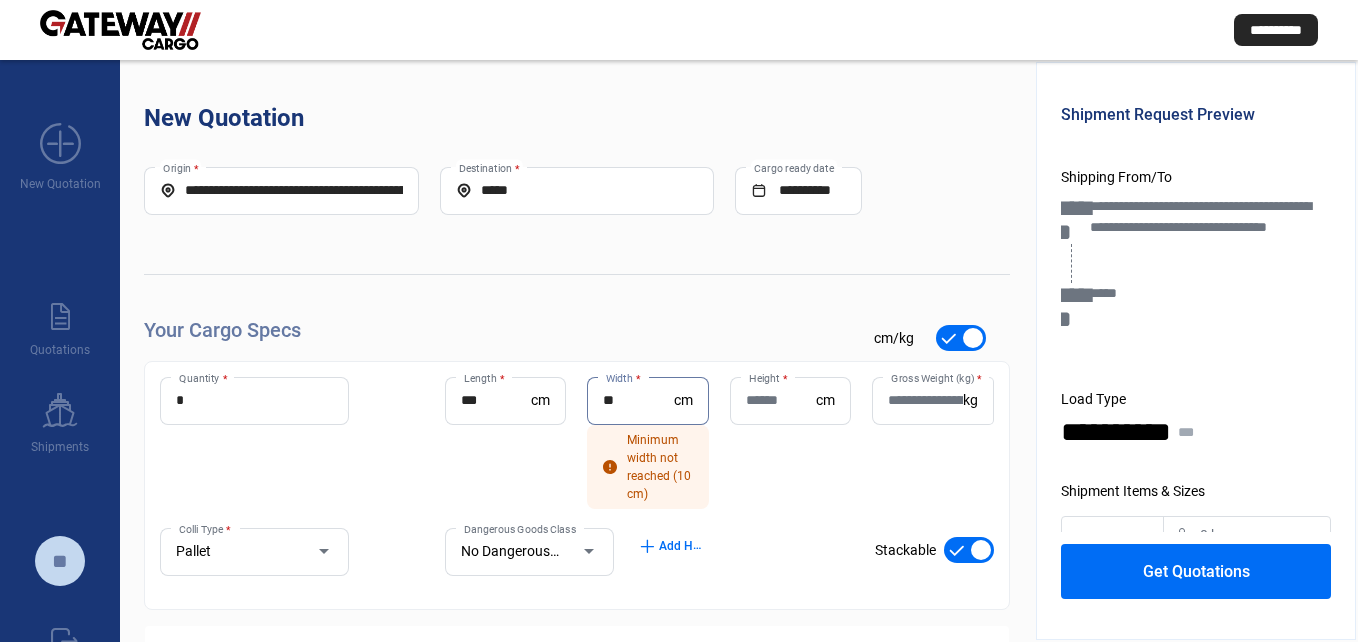 type on "**" 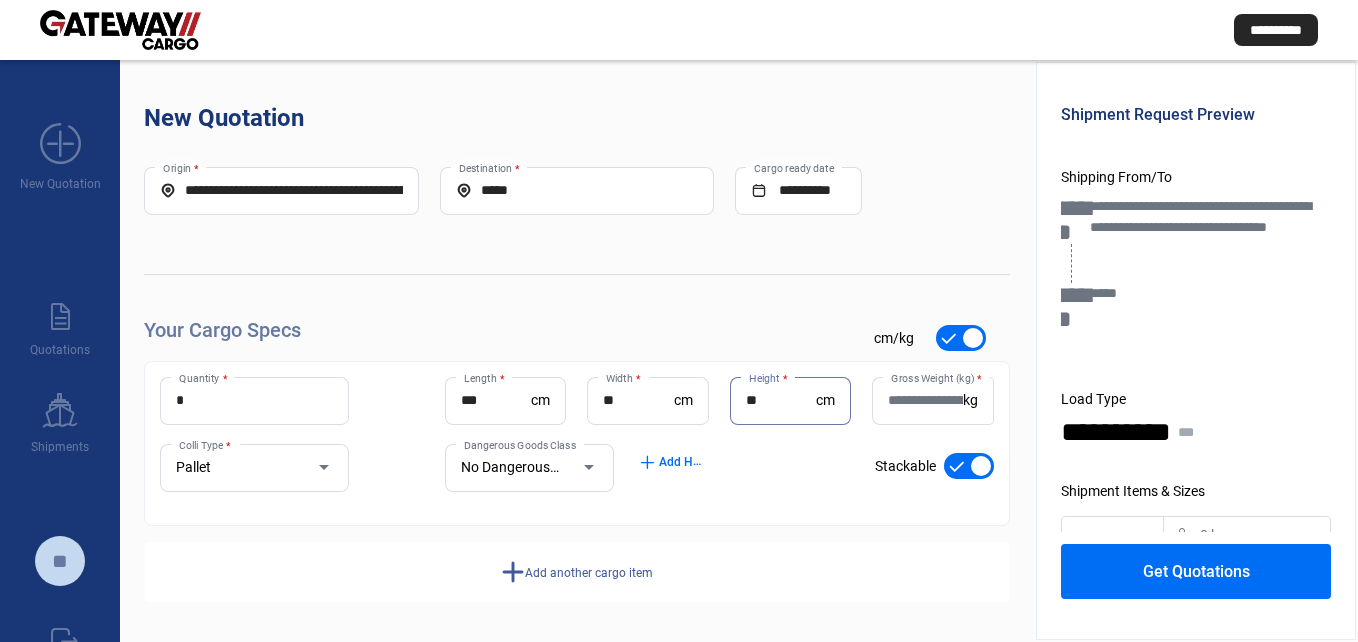 type on "**" 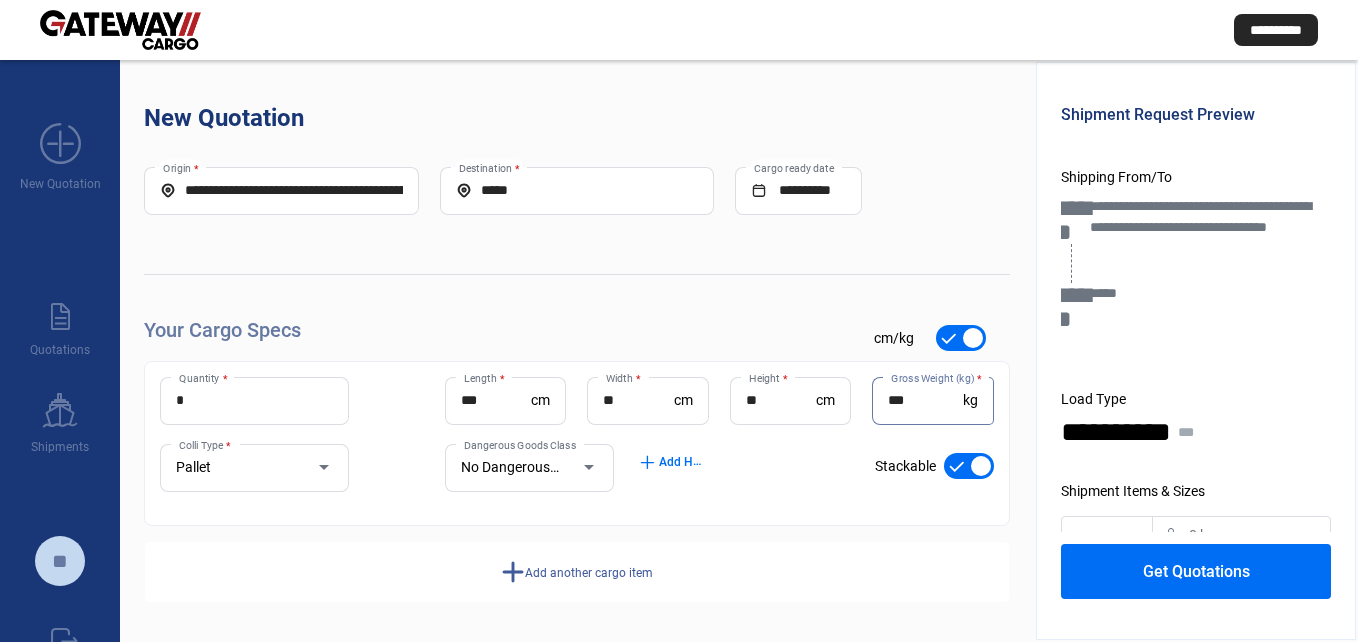 type on "***" 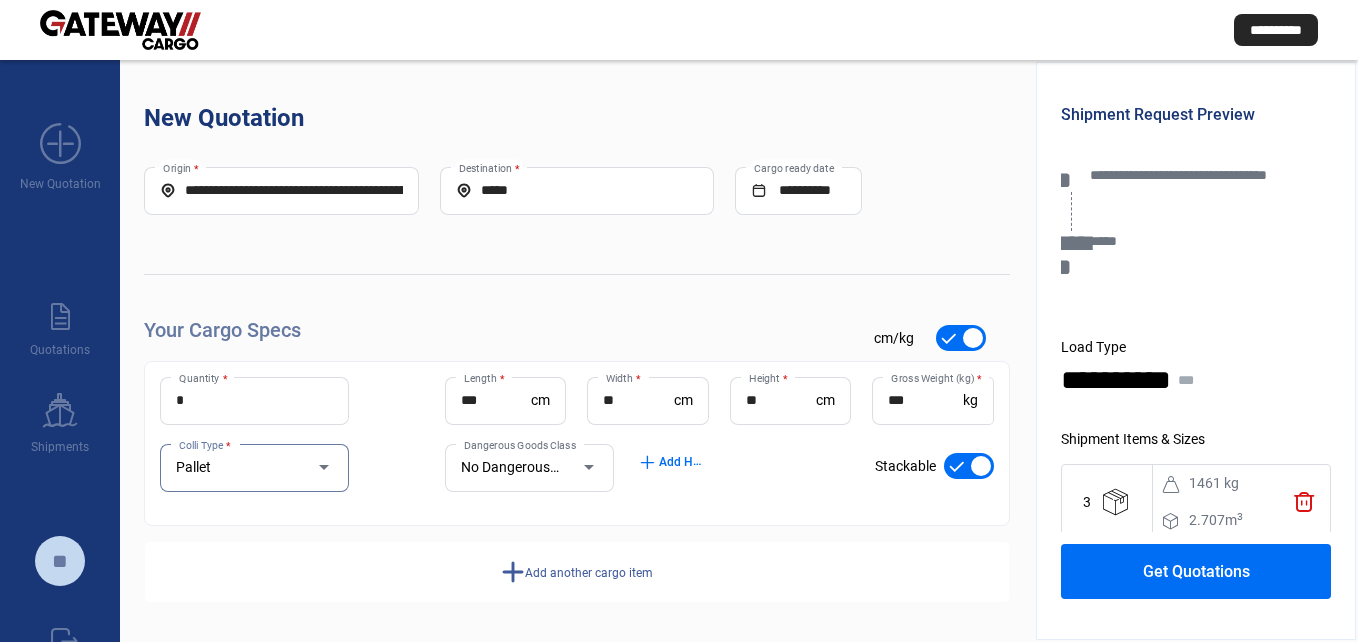 scroll, scrollTop: 80, scrollLeft: 0, axis: vertical 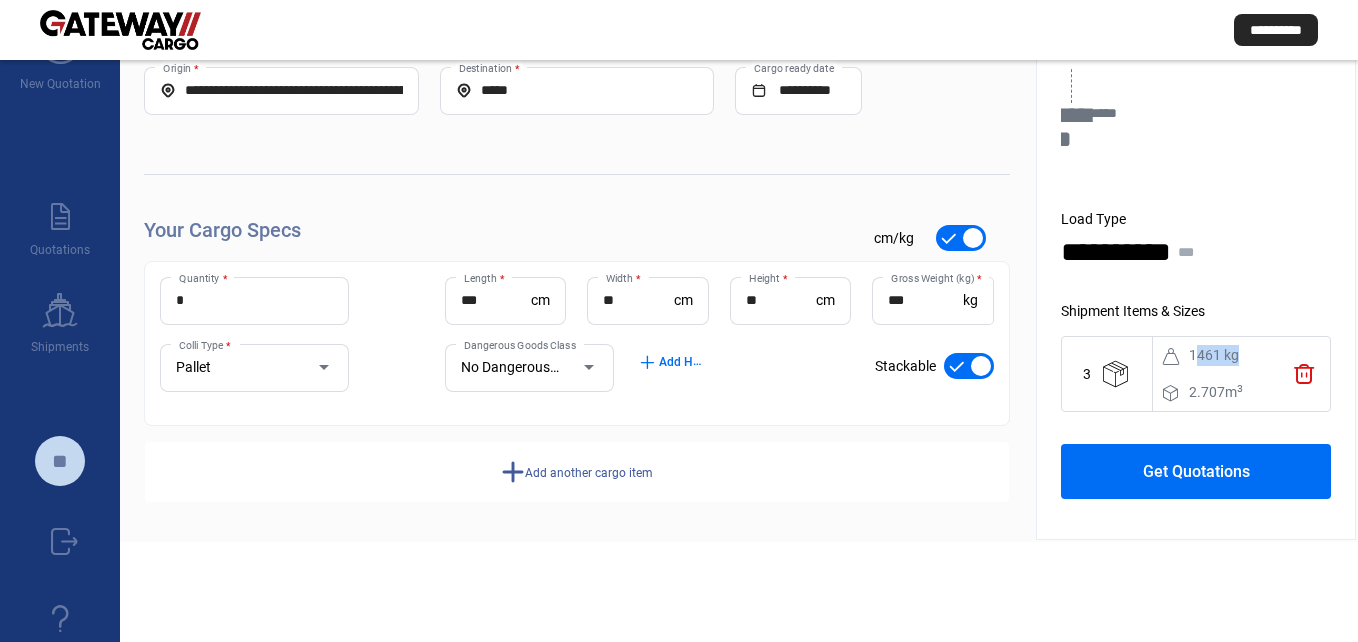 drag, startPoint x: 1189, startPoint y: 336, endPoint x: 1230, endPoint y: 334, distance: 41.04875 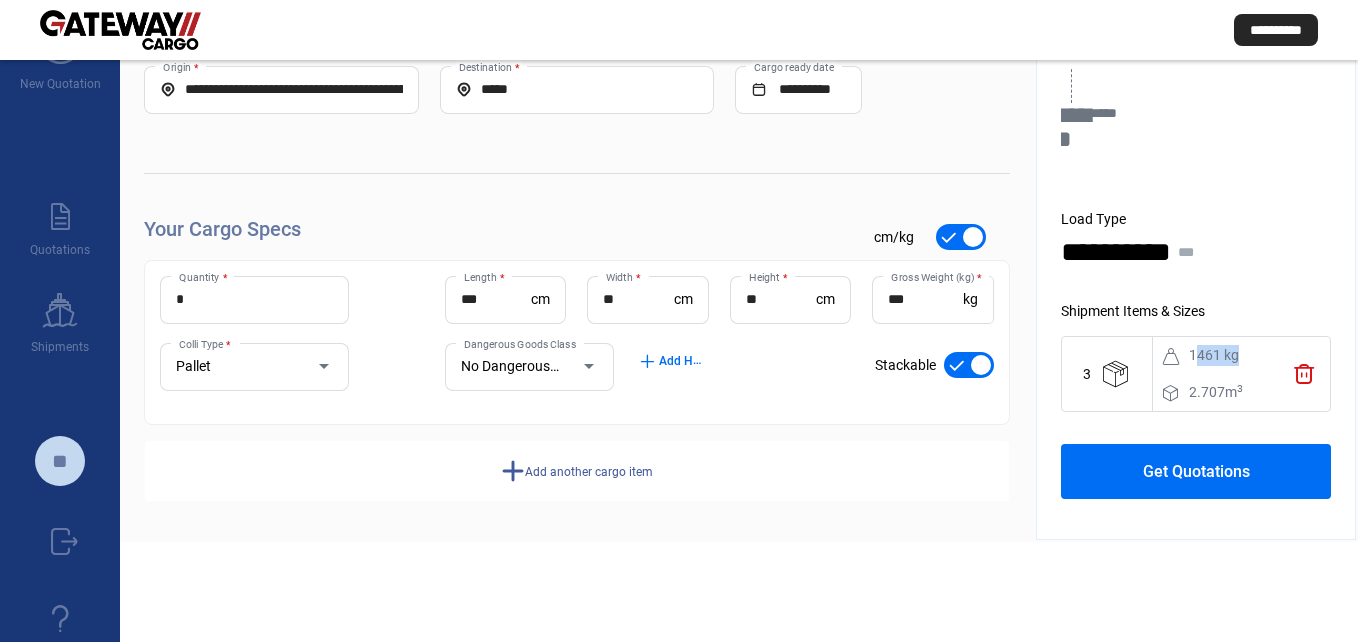 scroll, scrollTop: 0, scrollLeft: 0, axis: both 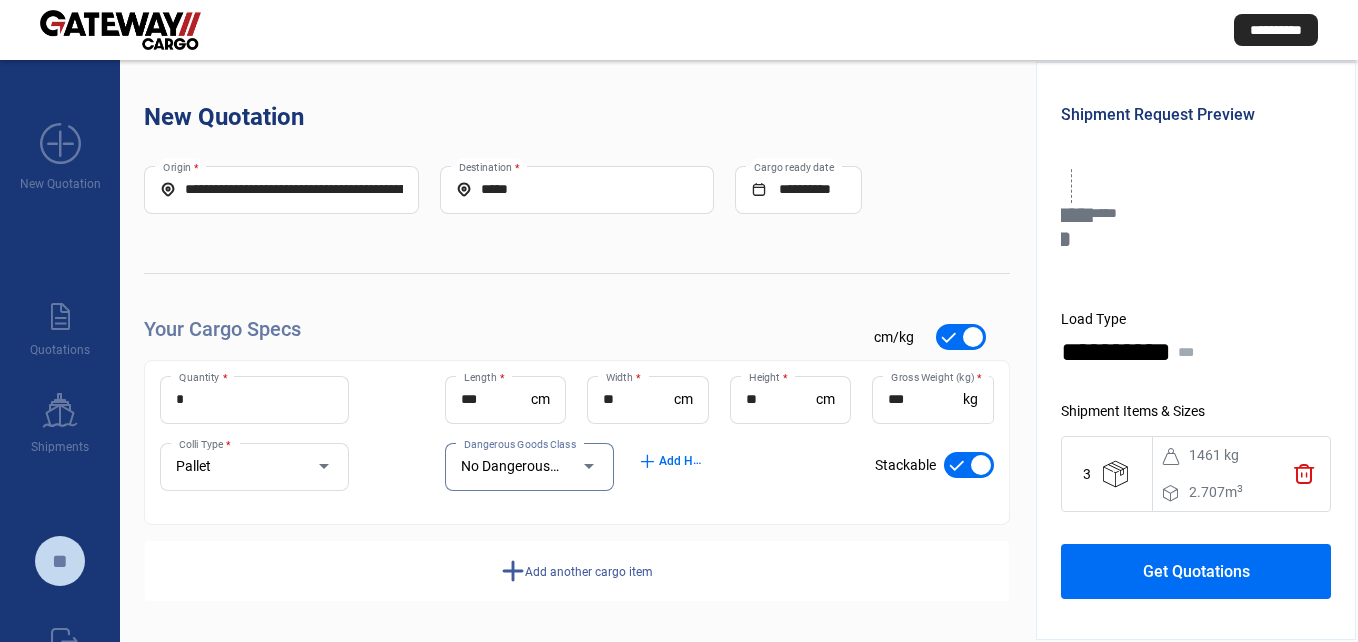 click at bounding box center [579, 467] 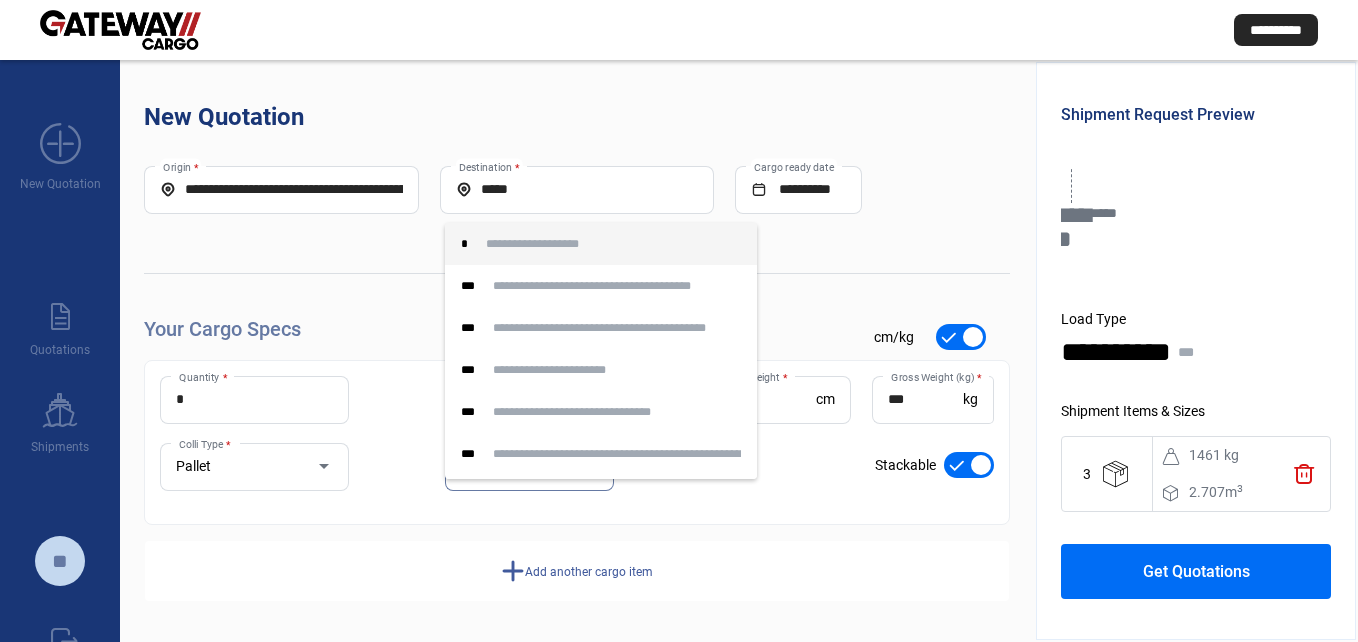 click at bounding box center [679, 321] 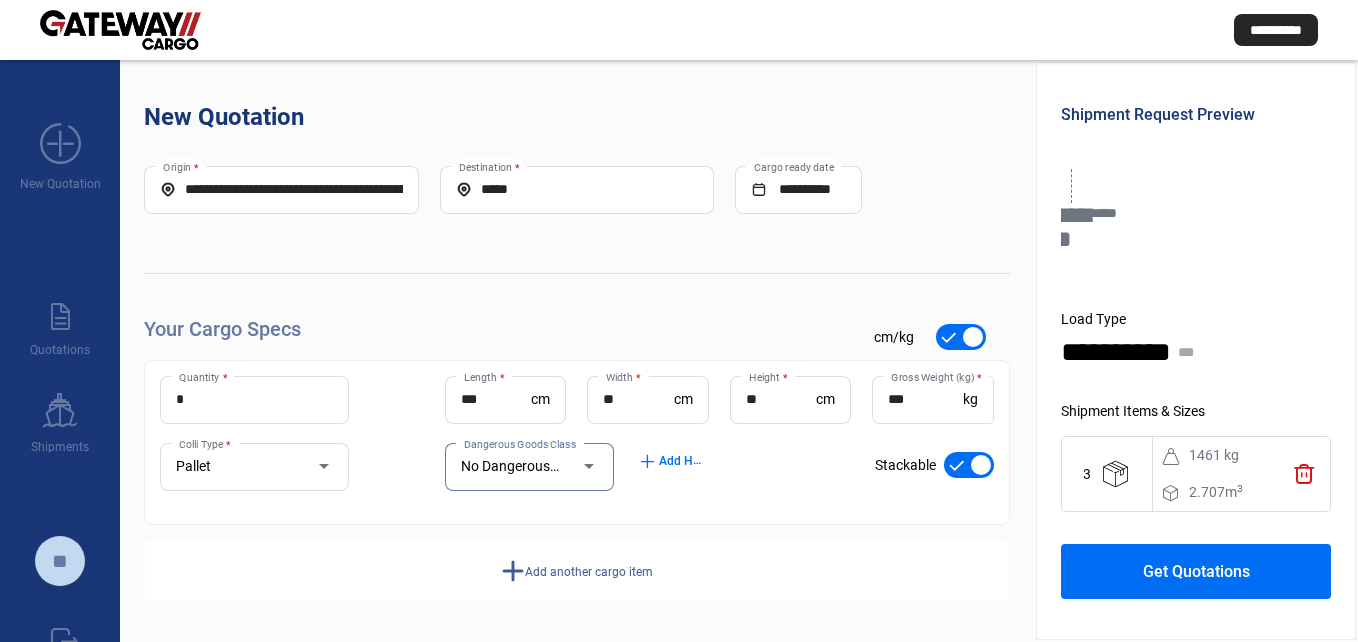 click at bounding box center [579, 467] 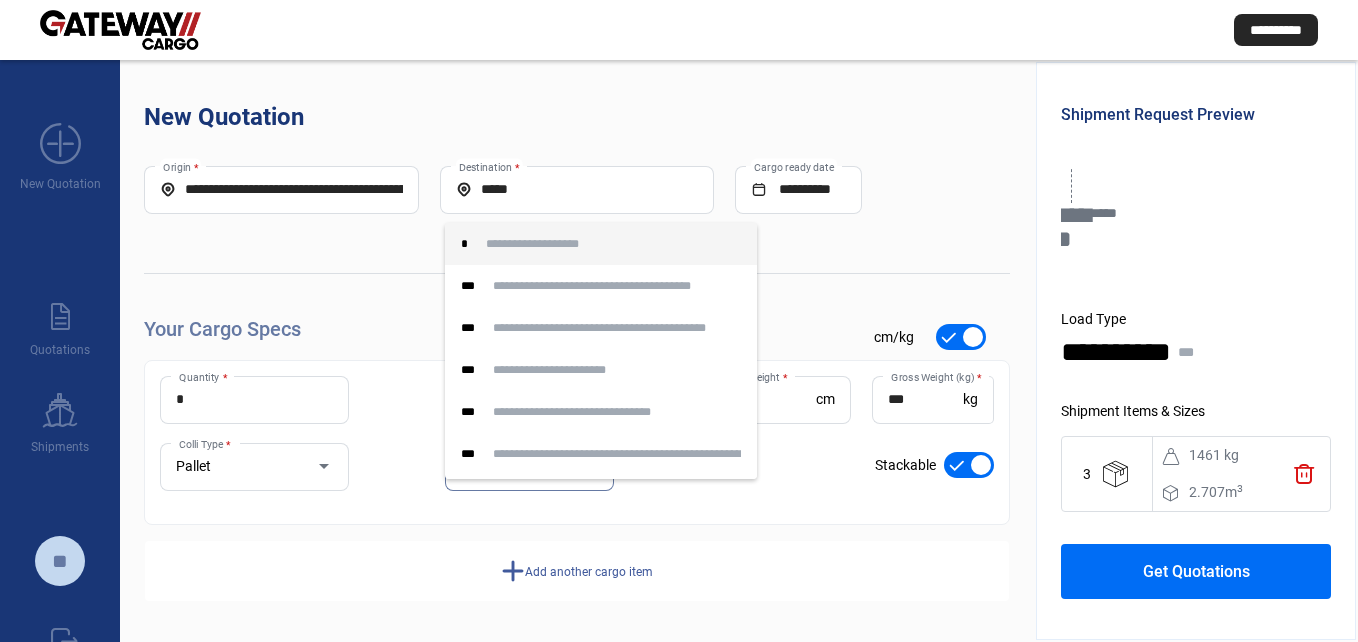 click at bounding box center [679, 321] 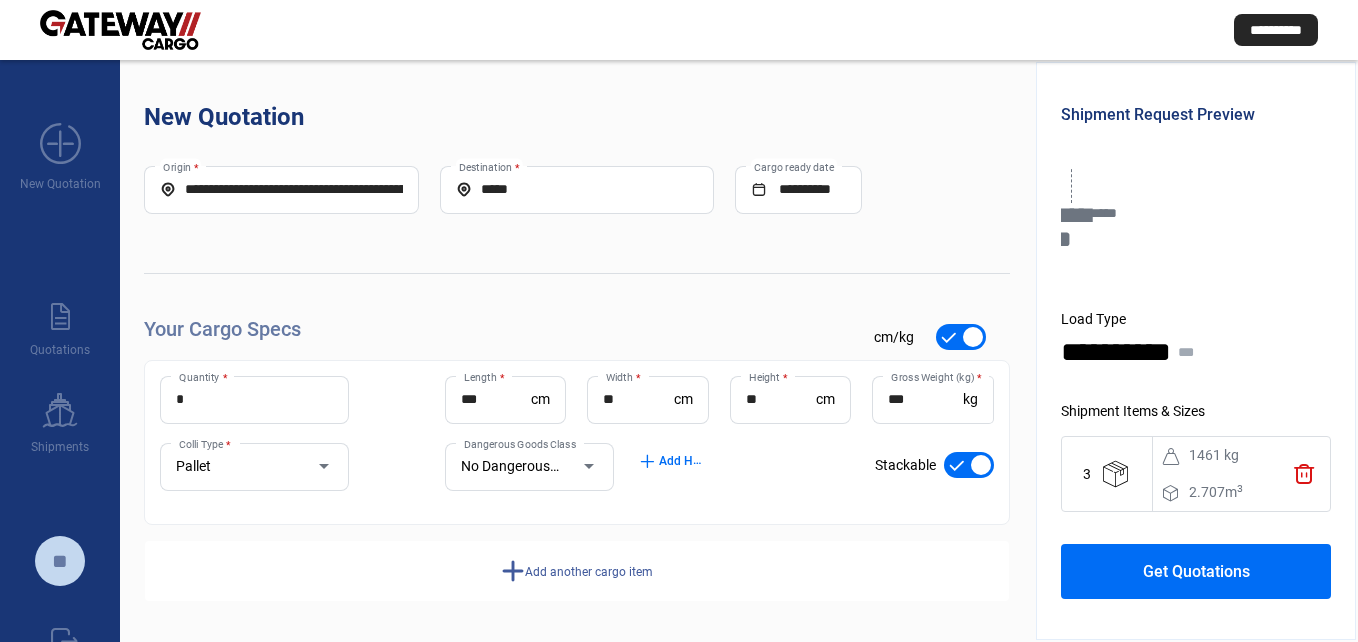 click on "No Dangerous Goods Dangerous Goods Class" at bounding box center (529, 467) 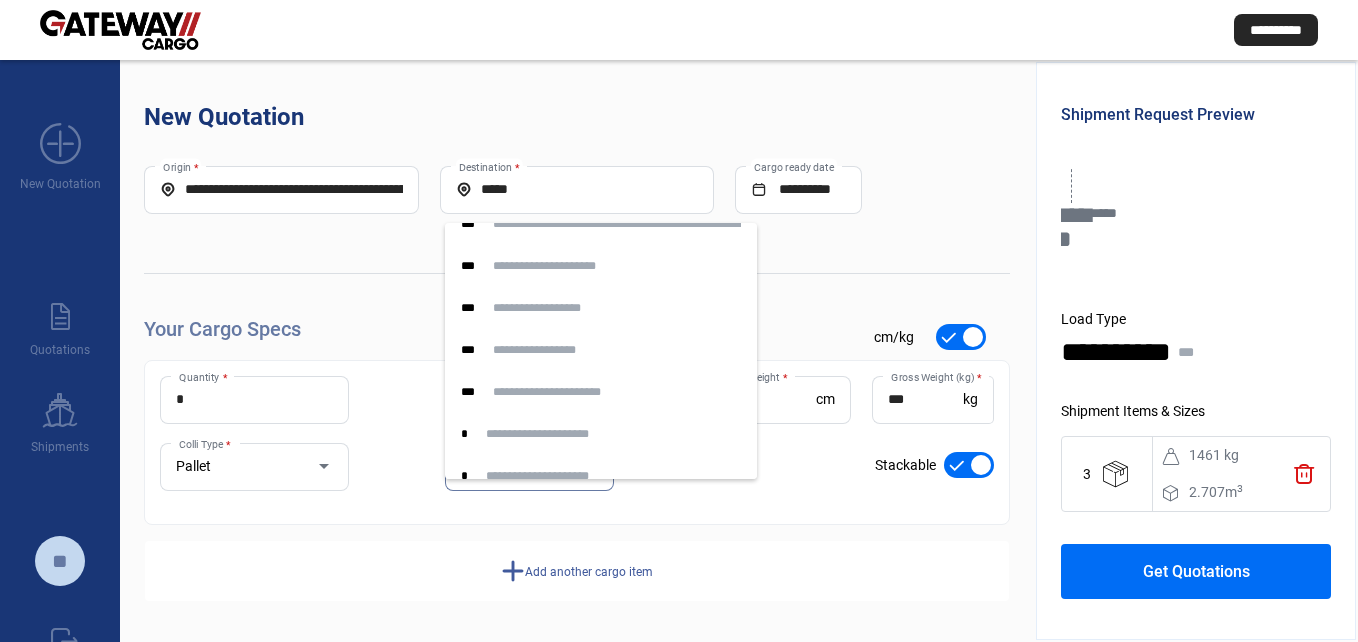 scroll, scrollTop: 626, scrollLeft: 0, axis: vertical 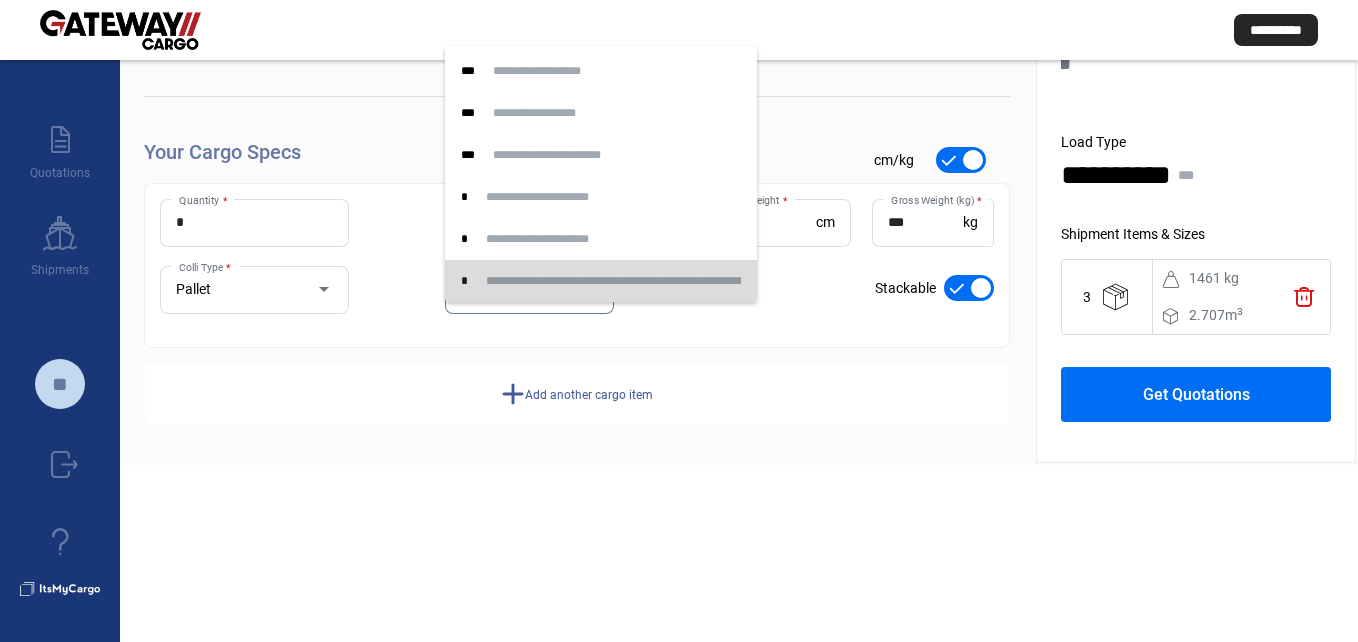 click on "**********" at bounding box center [601, 281] 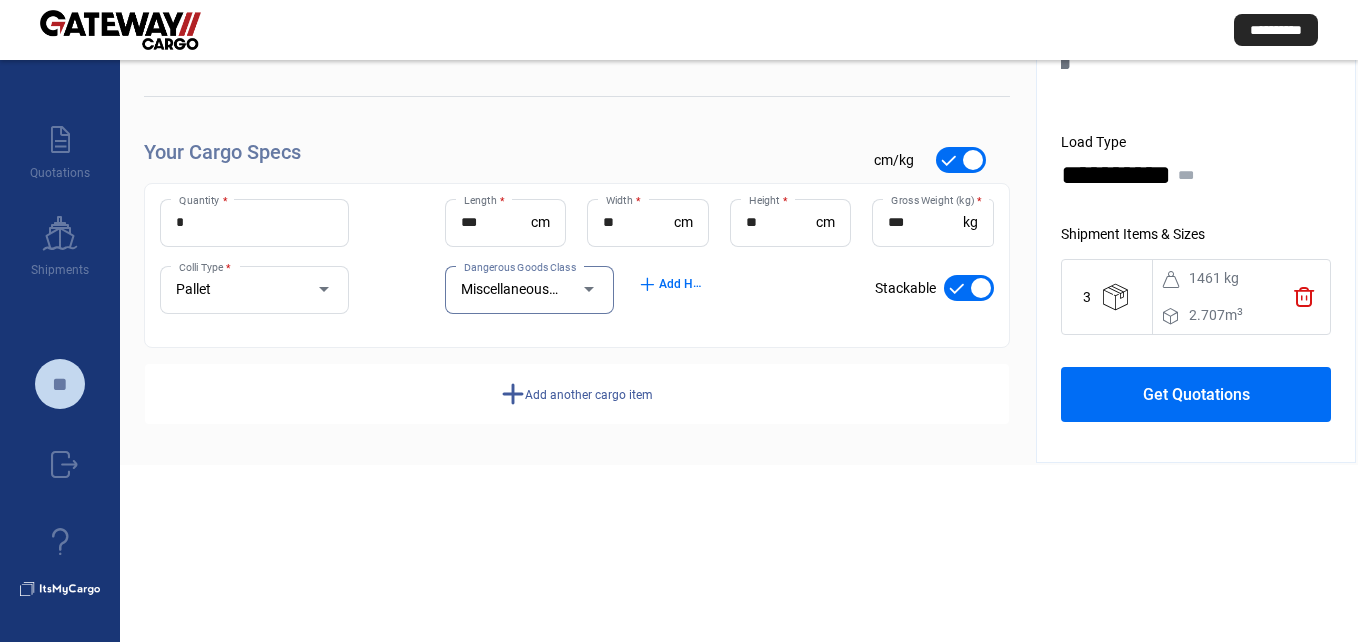 scroll, scrollTop: 0, scrollLeft: 0, axis: both 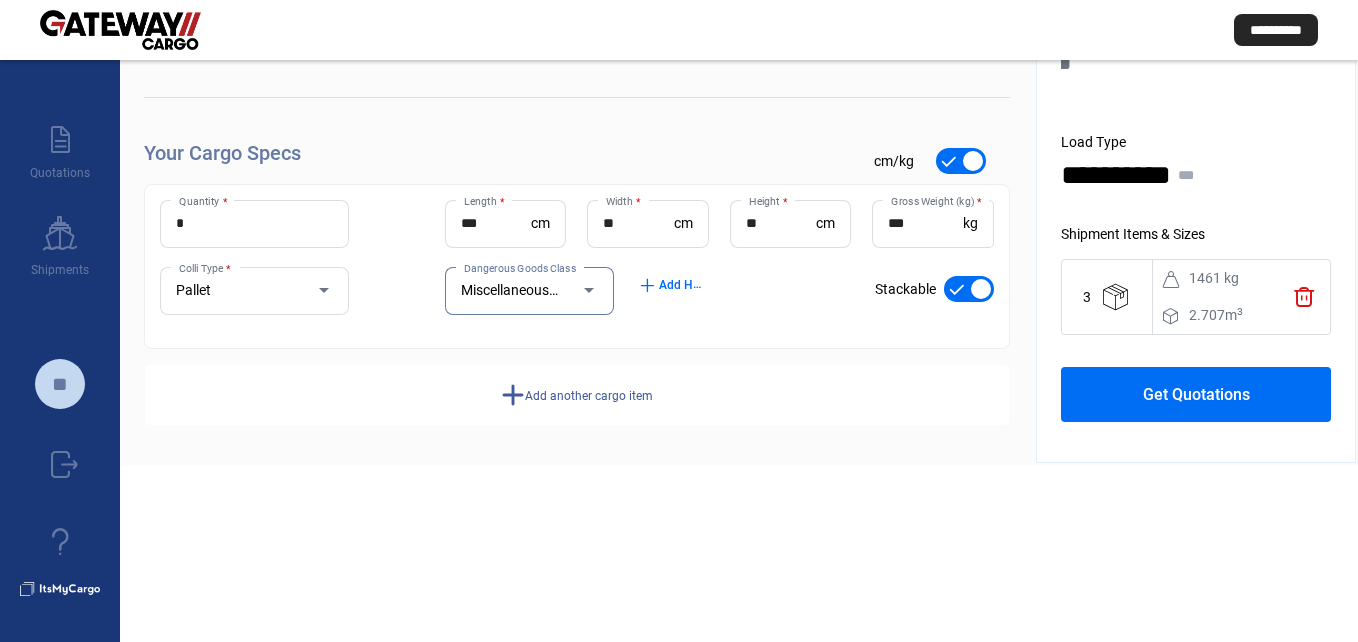 click on "add  Add another cargo item" 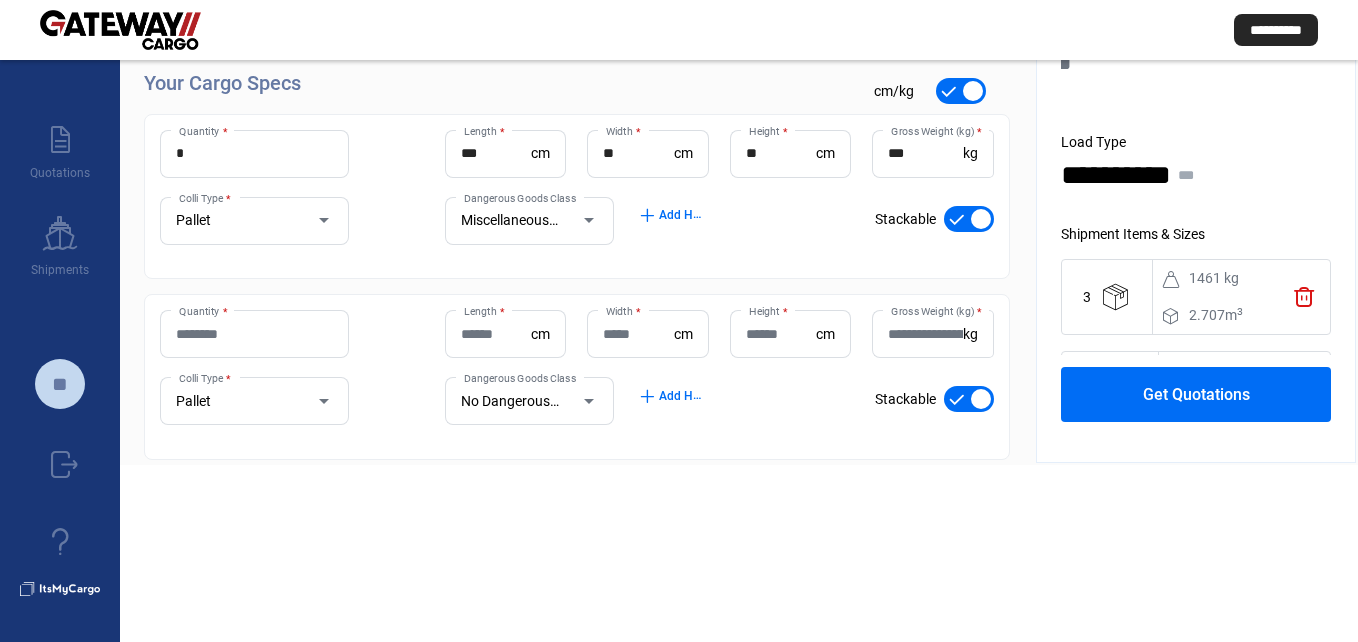 scroll, scrollTop: 100, scrollLeft: 0, axis: vertical 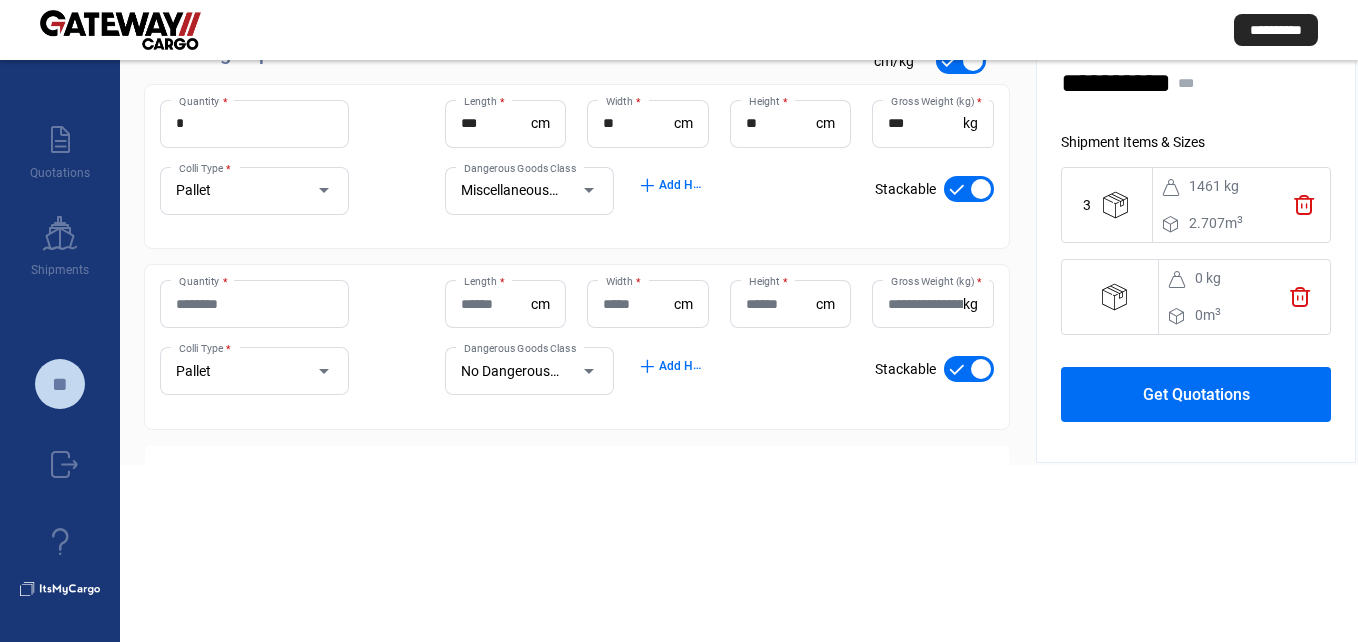 click on "trash" 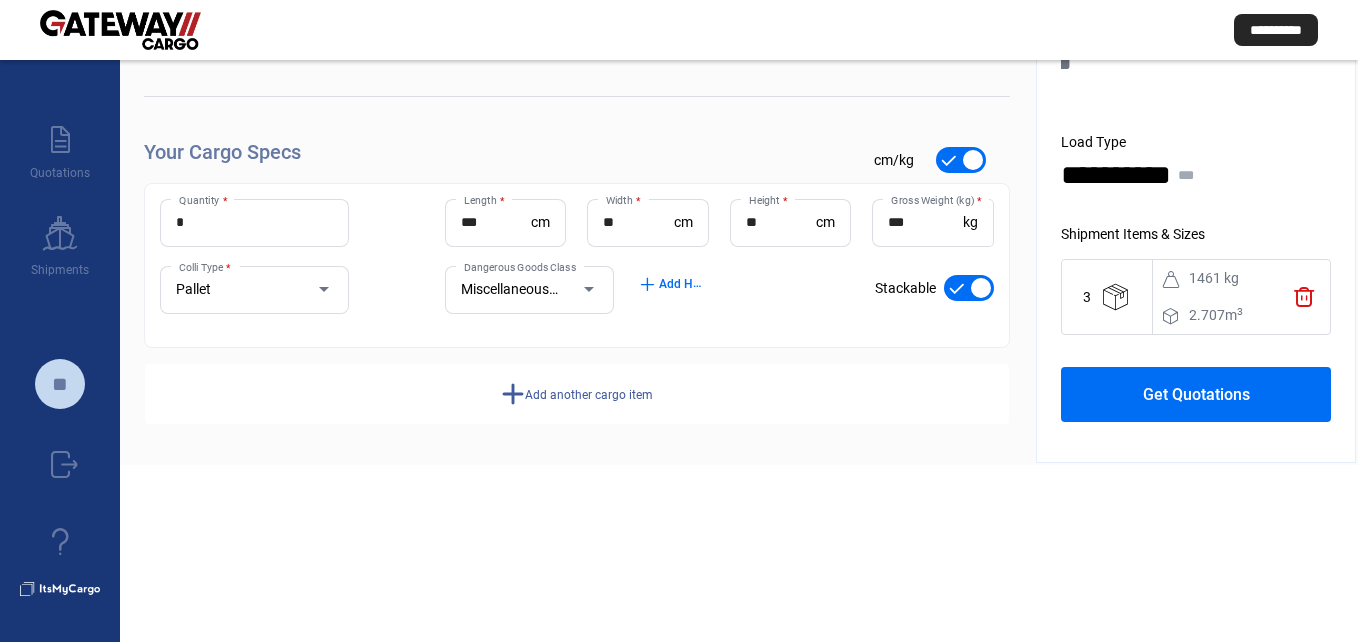 click on "Get Quotations" 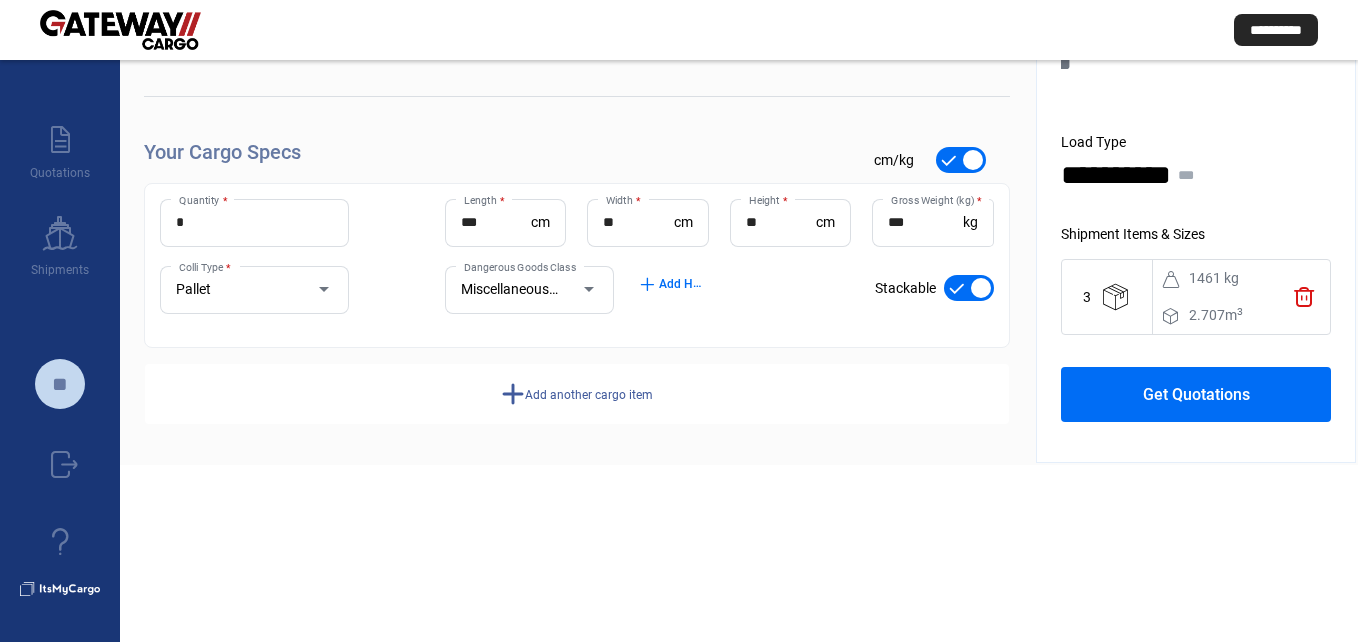 click at bounding box center (579, 290) 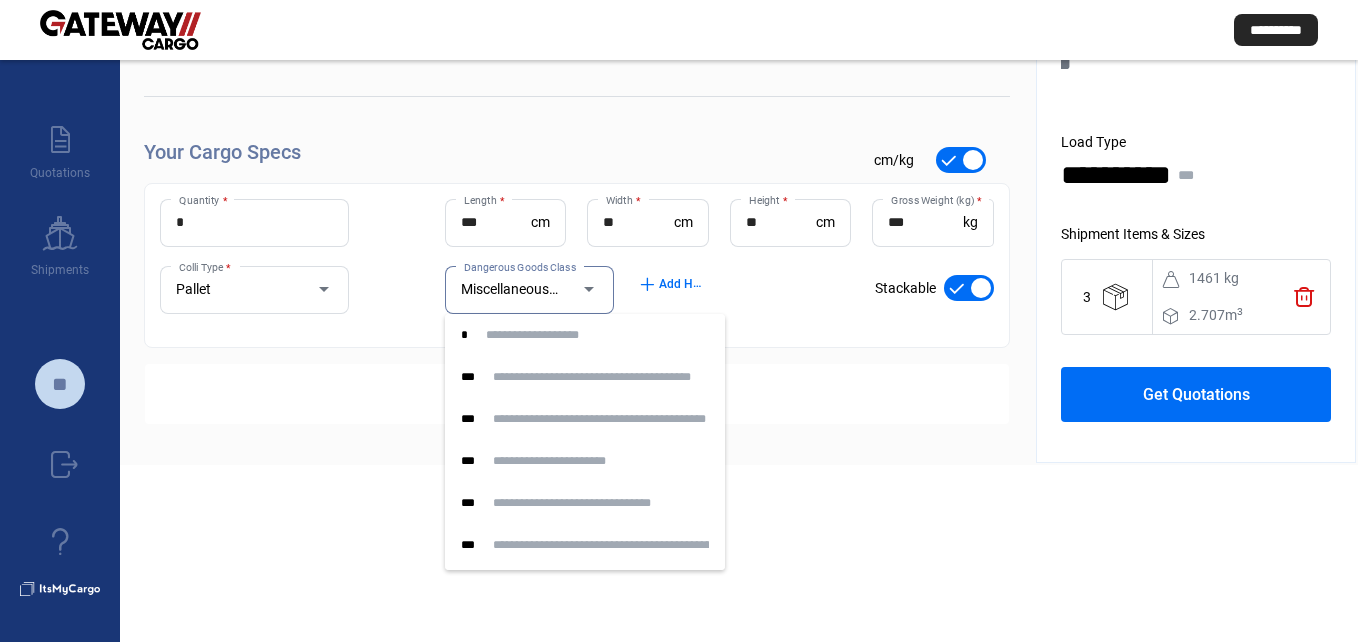 scroll, scrollTop: 626, scrollLeft: 0, axis: vertical 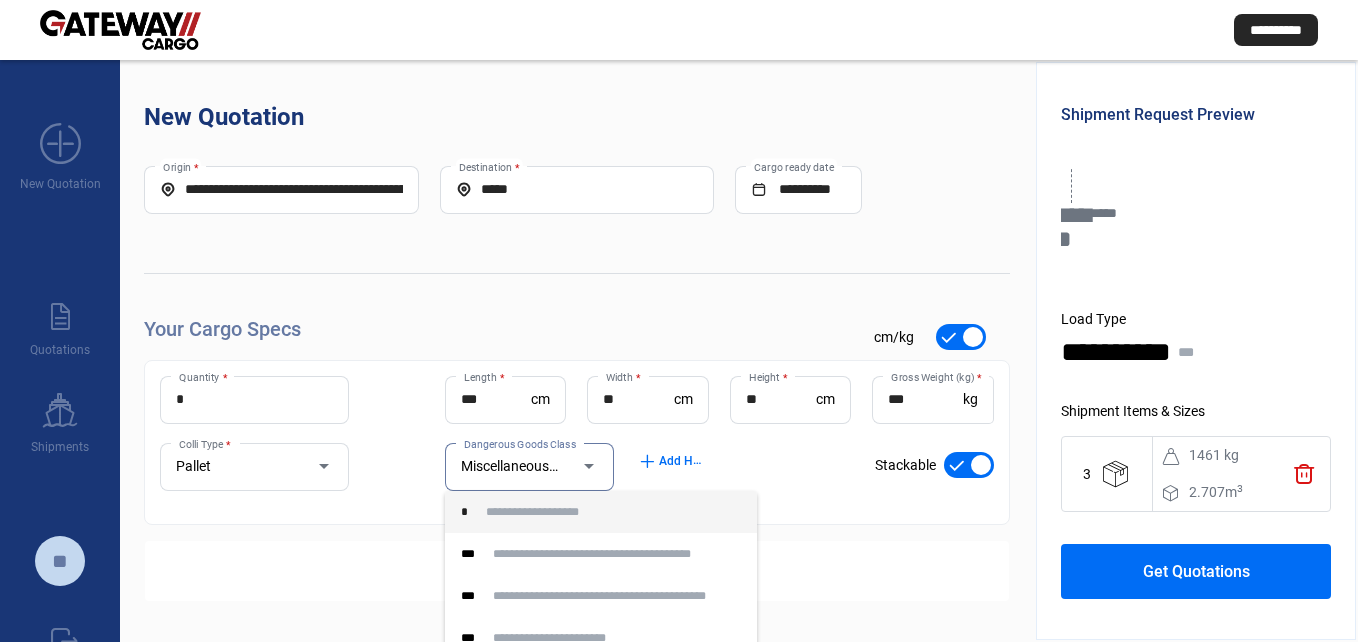 click on "**********" at bounding box center [532, 512] 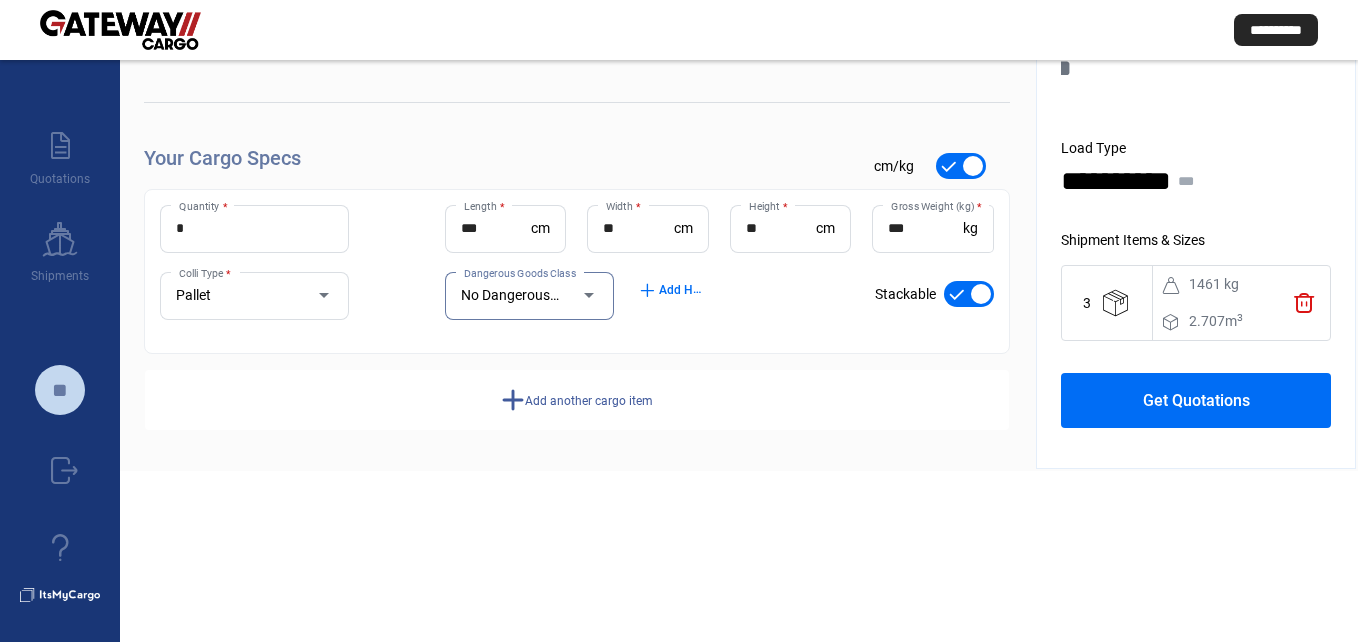 scroll, scrollTop: 177, scrollLeft: 0, axis: vertical 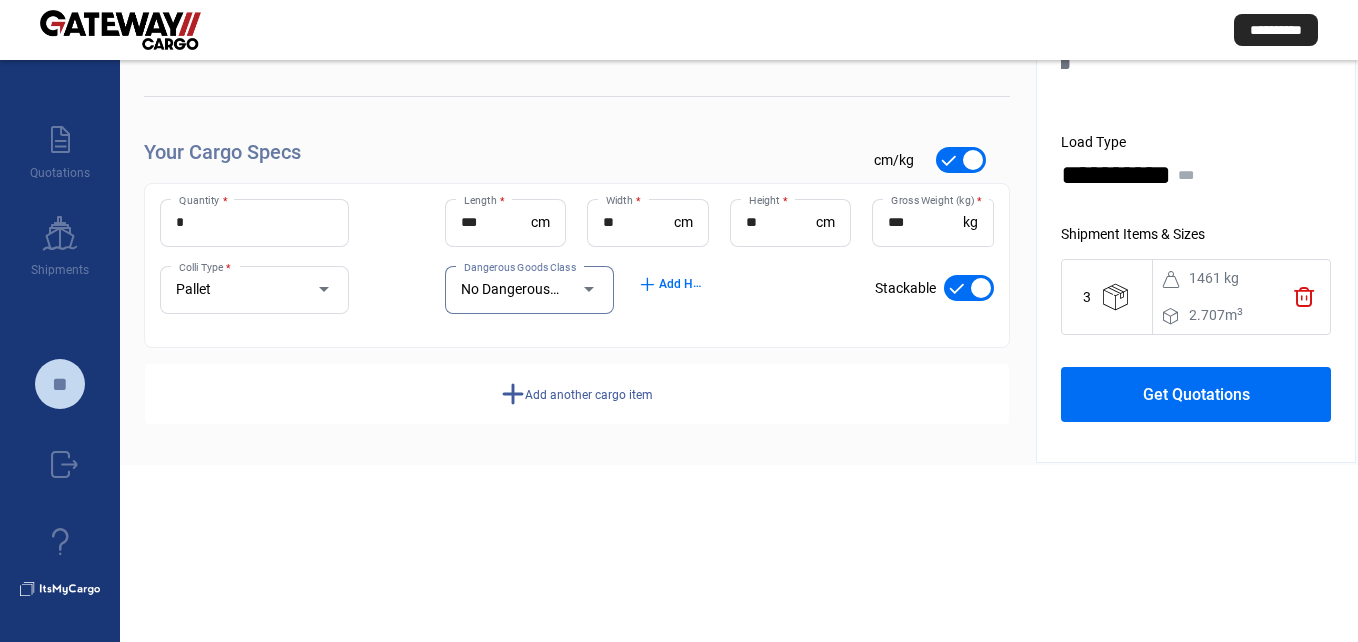 click on "Get Quotations" 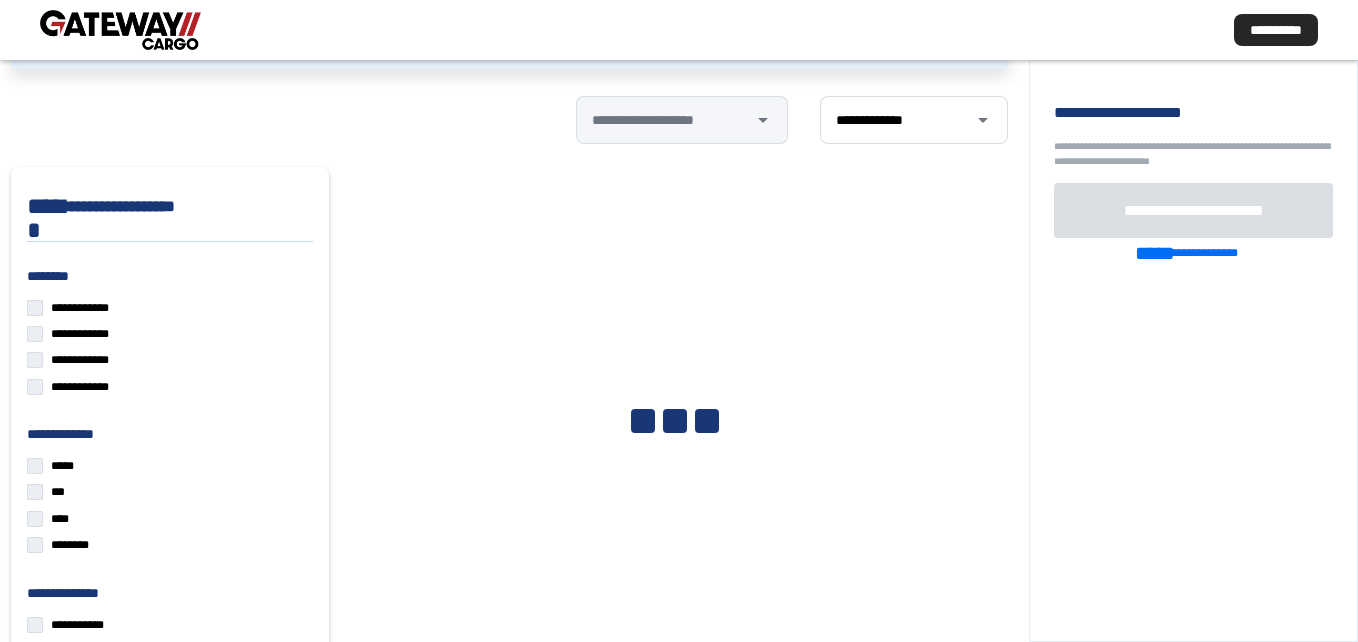 scroll, scrollTop: 177, scrollLeft: 0, axis: vertical 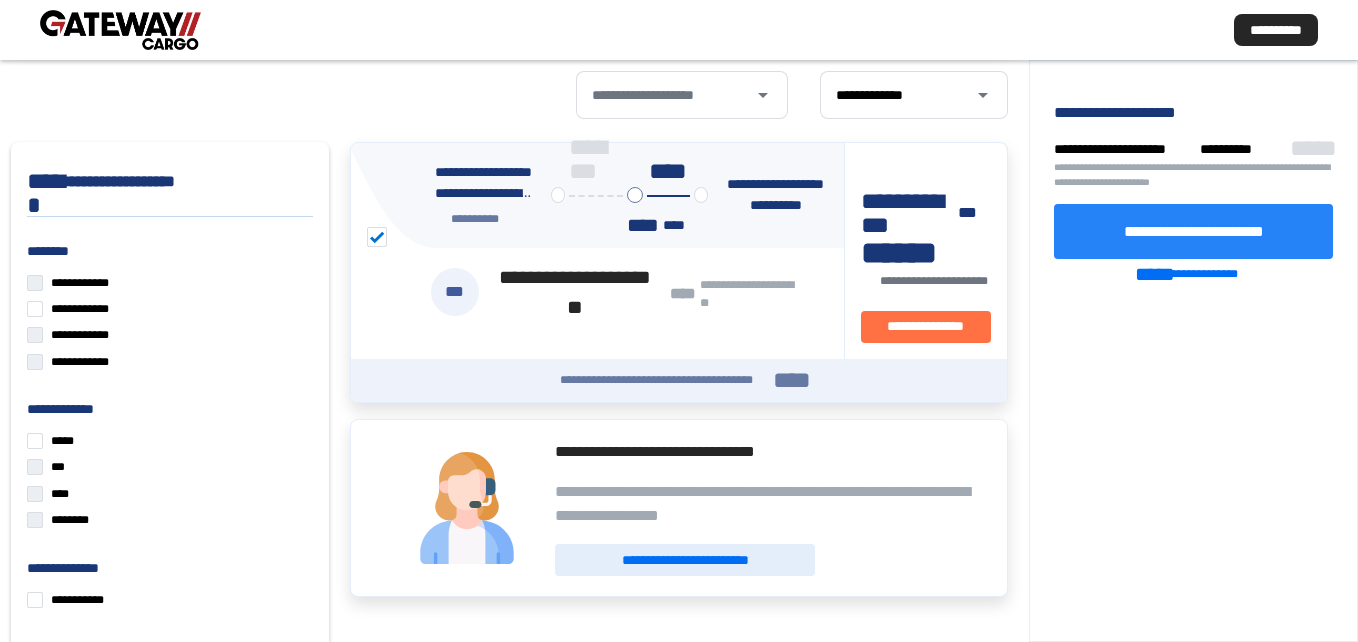 click on "**********" 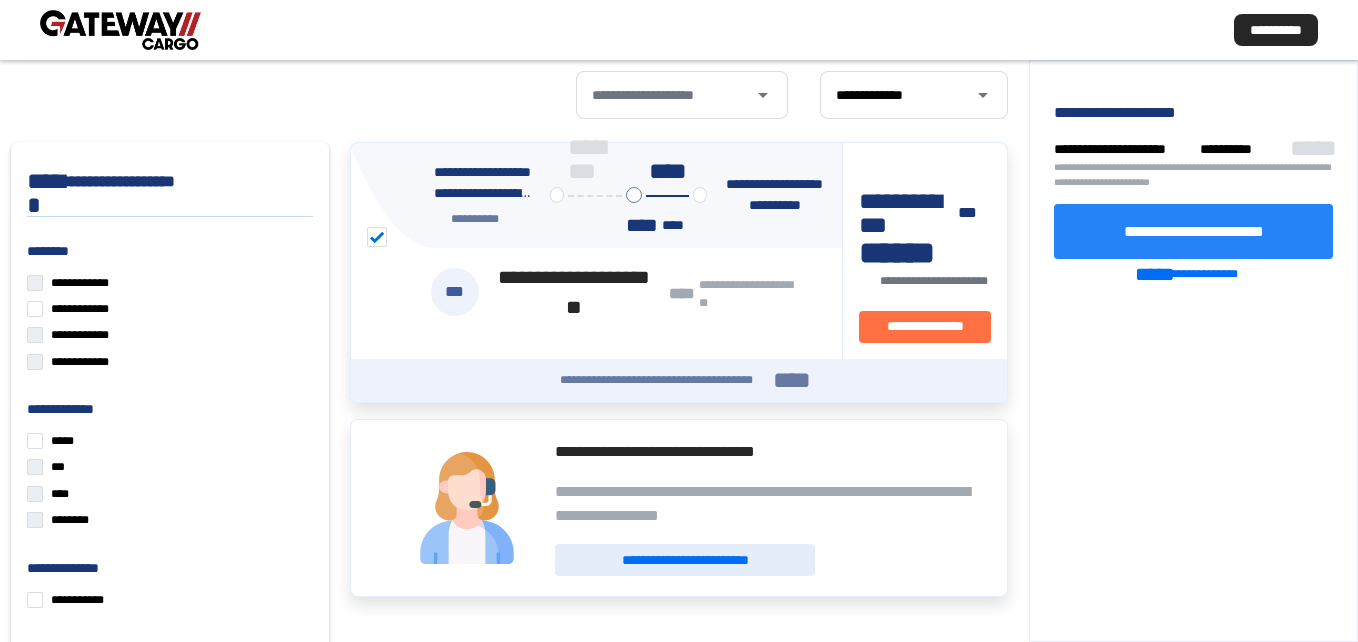 click on "**********" 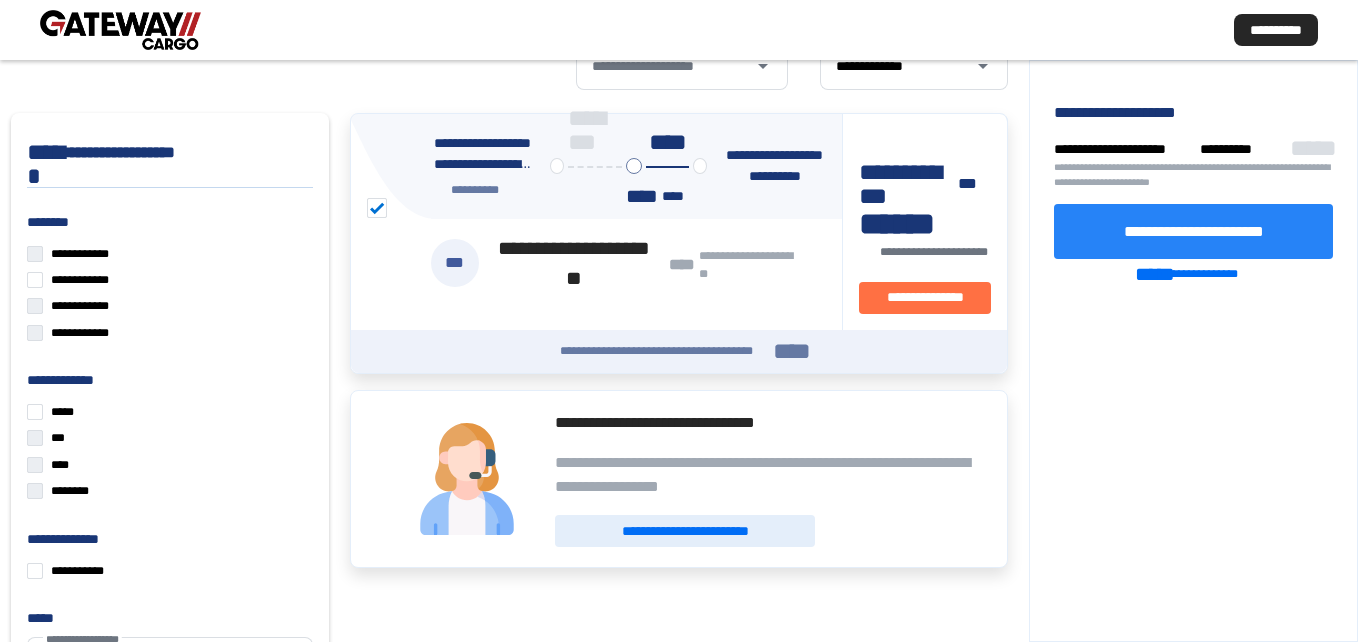 scroll, scrollTop: 0, scrollLeft: 0, axis: both 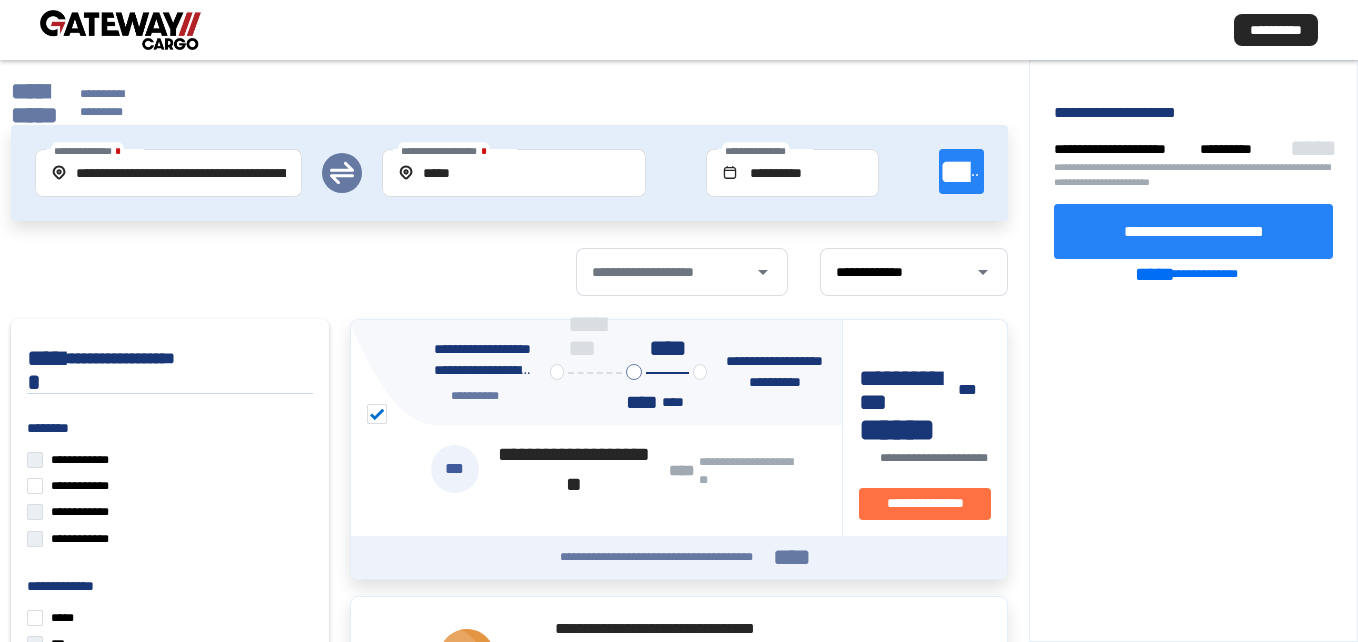 click on "******" 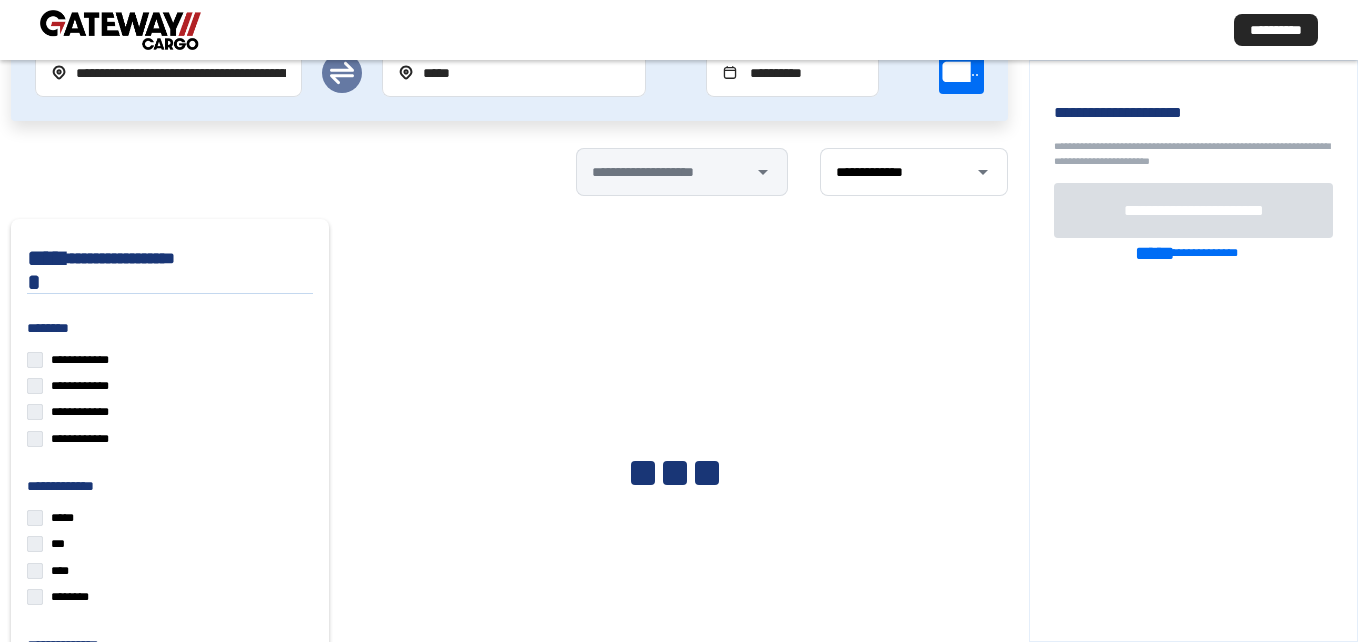 scroll, scrollTop: 0, scrollLeft: 0, axis: both 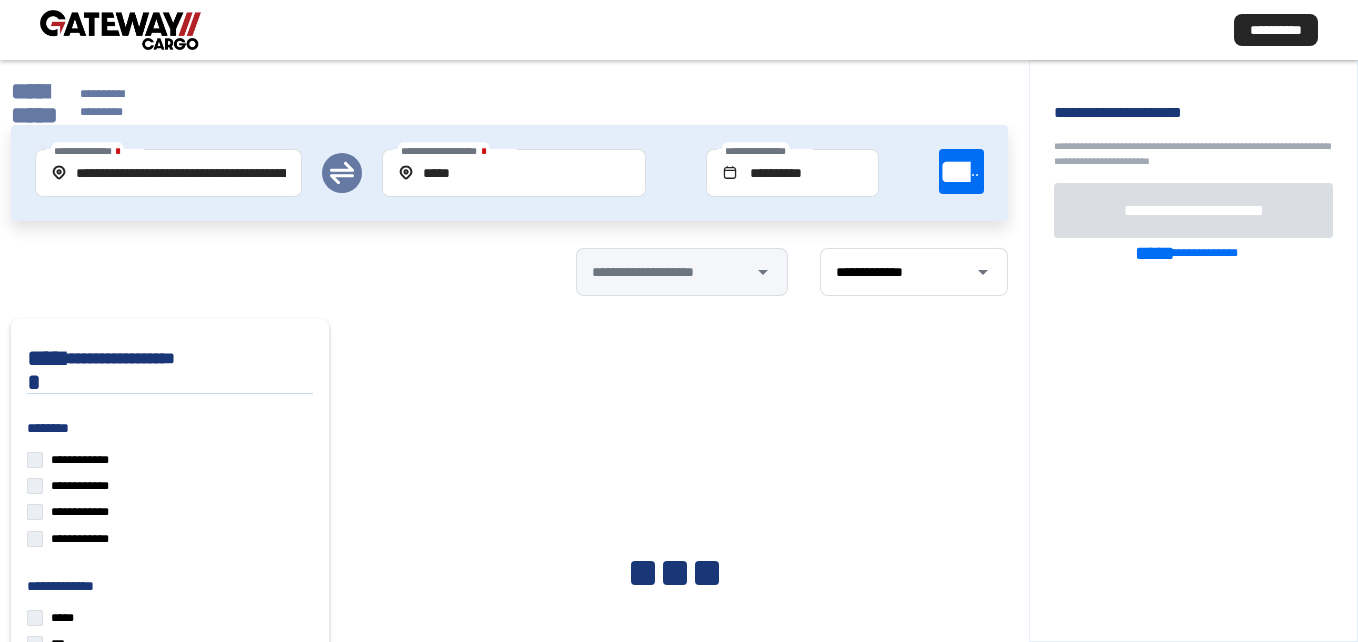 click on "**********" 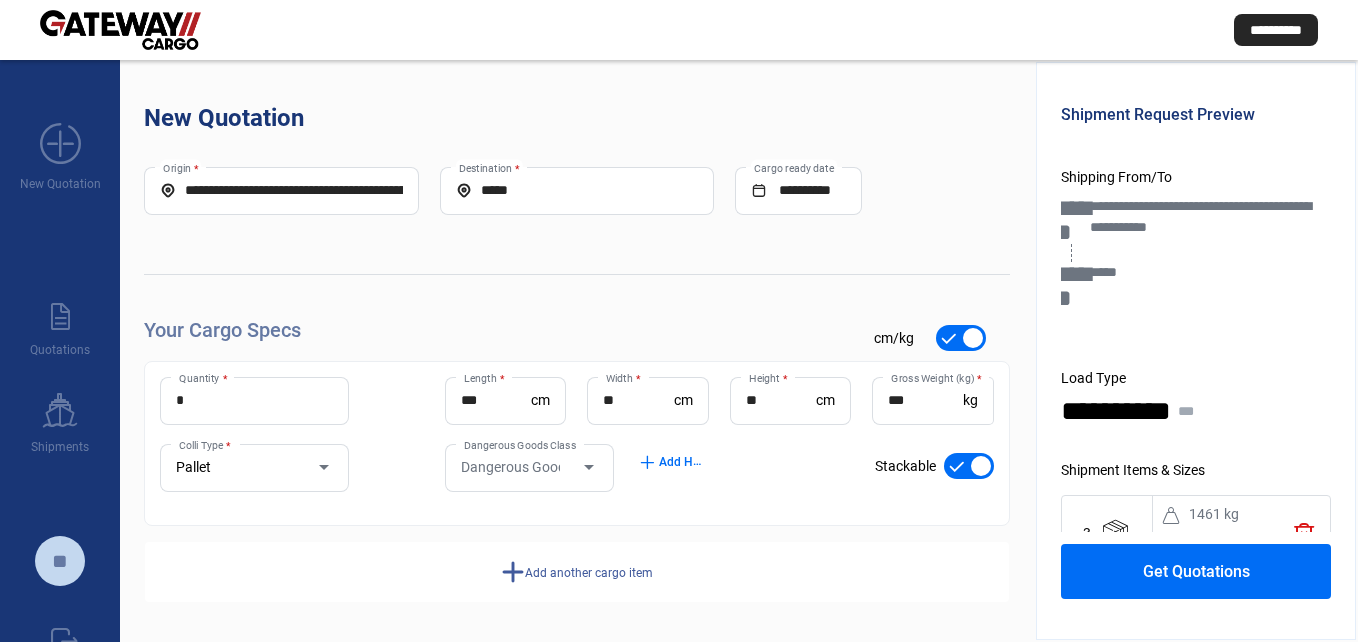 scroll, scrollTop: 1, scrollLeft: 0, axis: vertical 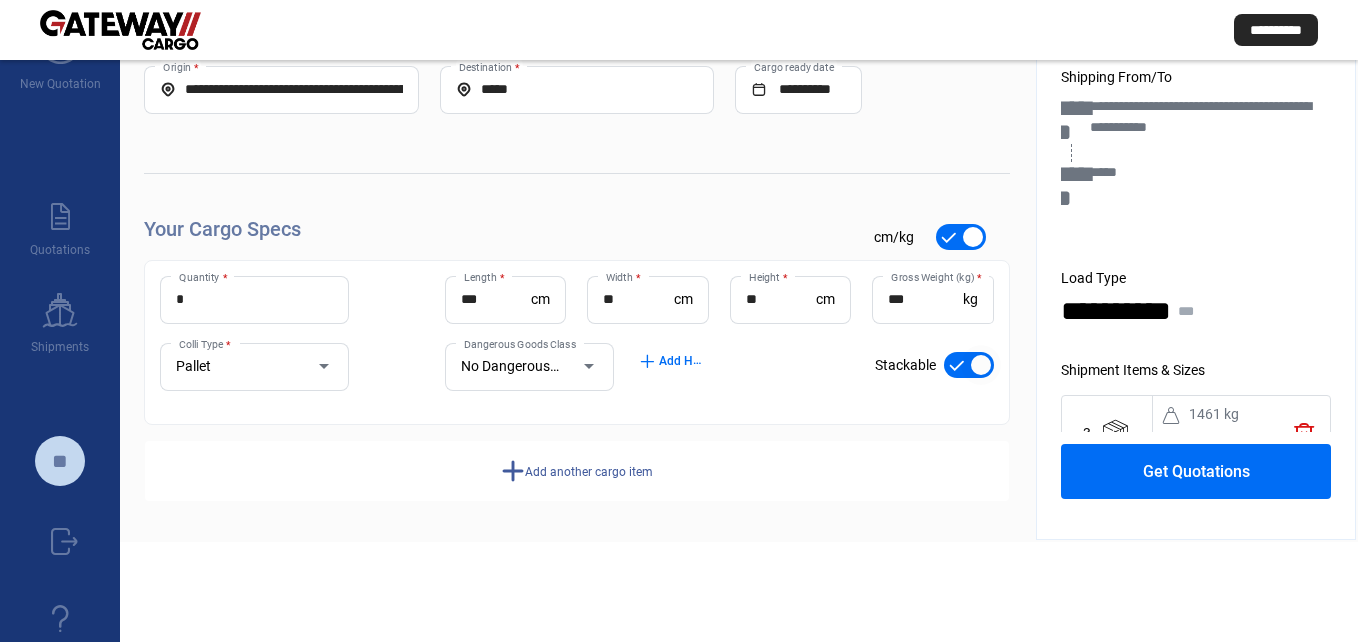 click at bounding box center (969, 365) 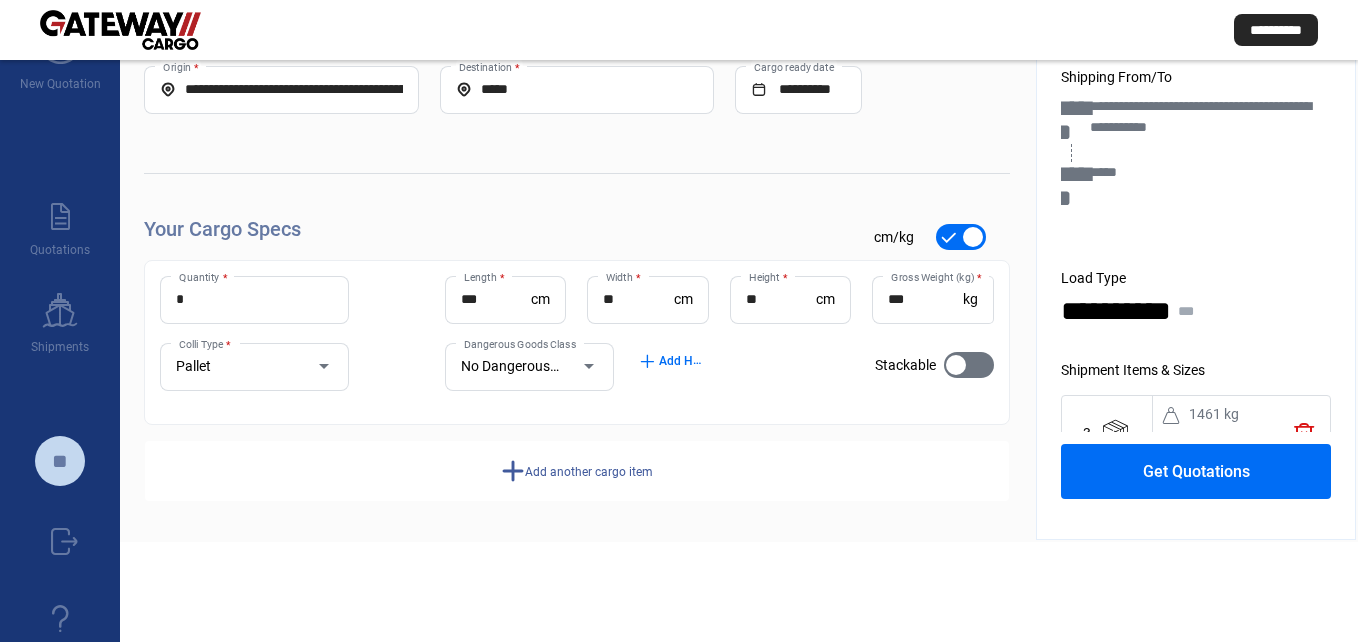 scroll, scrollTop: 59, scrollLeft: 0, axis: vertical 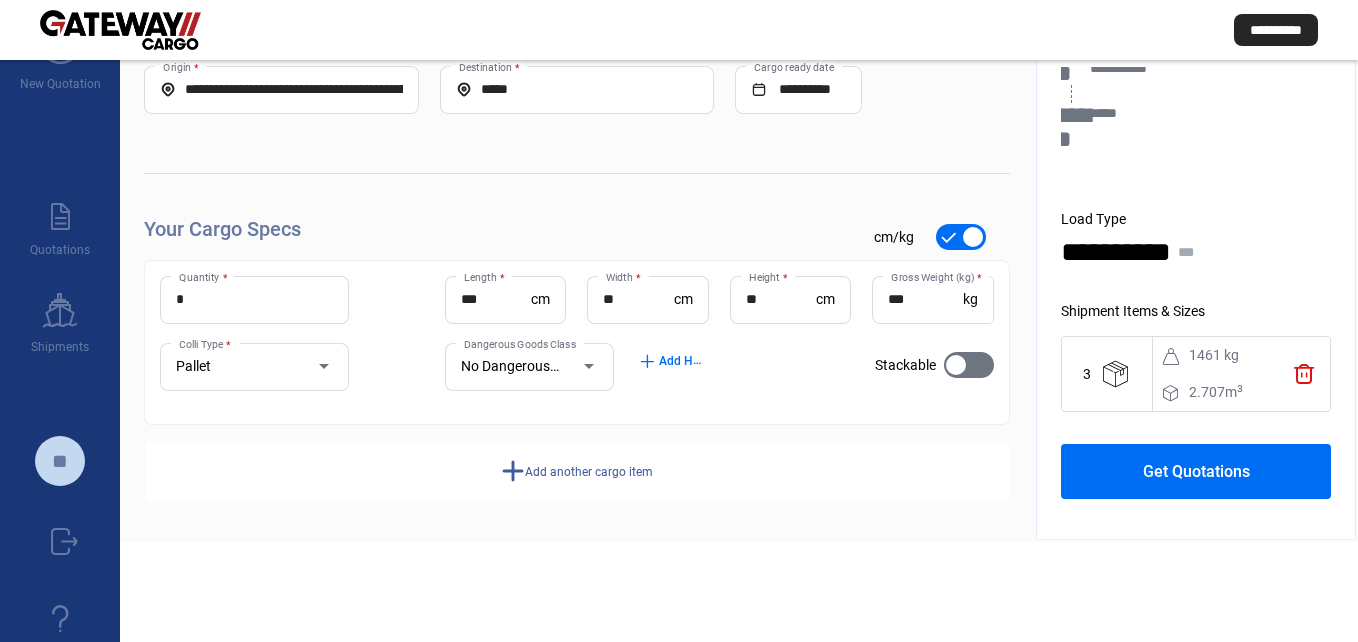 click on "Get Quotations" 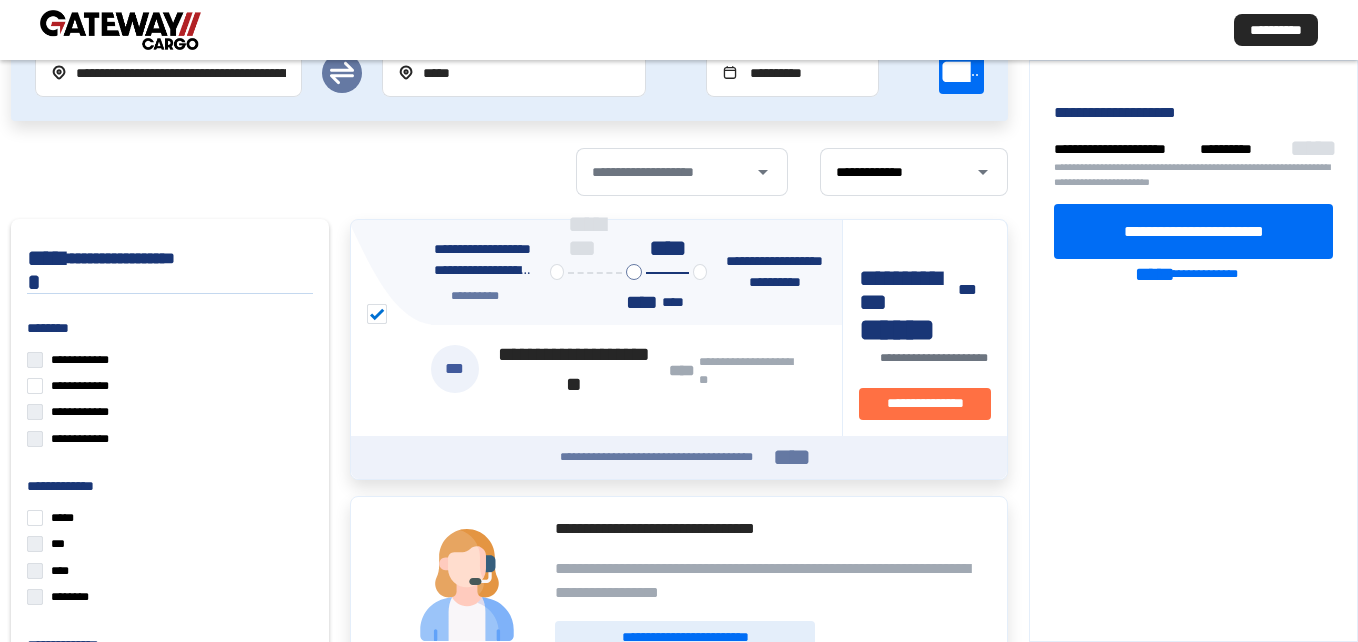click on "**********" 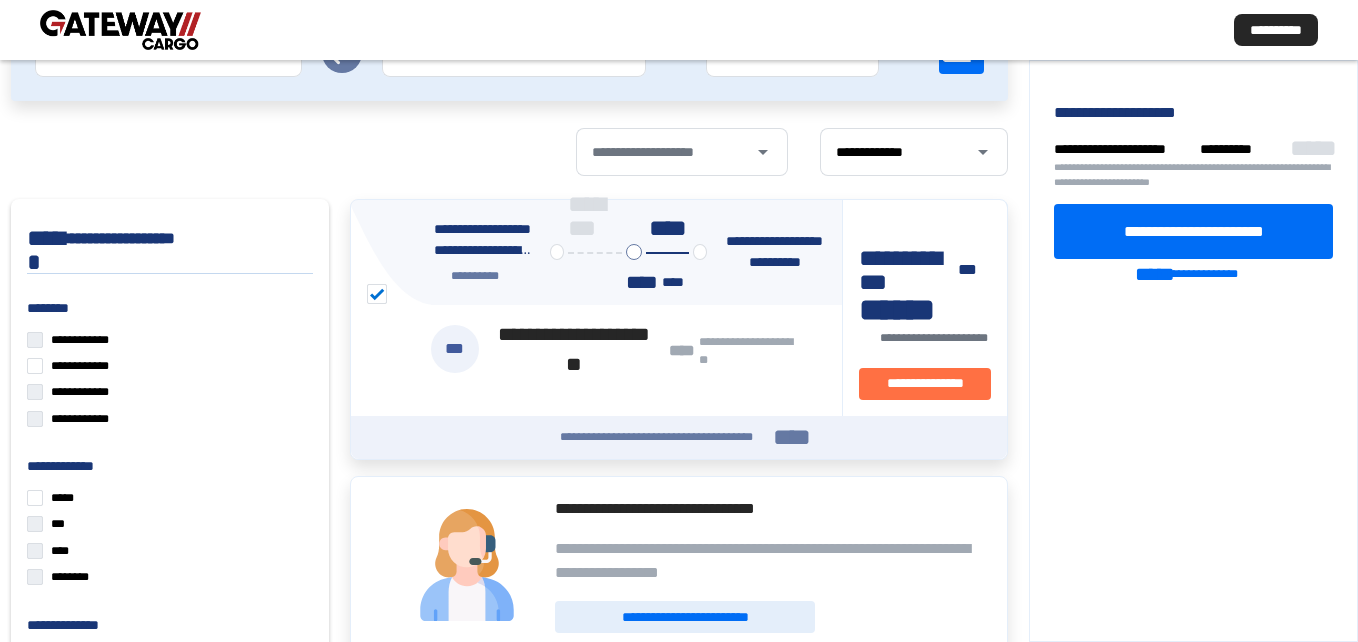scroll, scrollTop: 0, scrollLeft: 0, axis: both 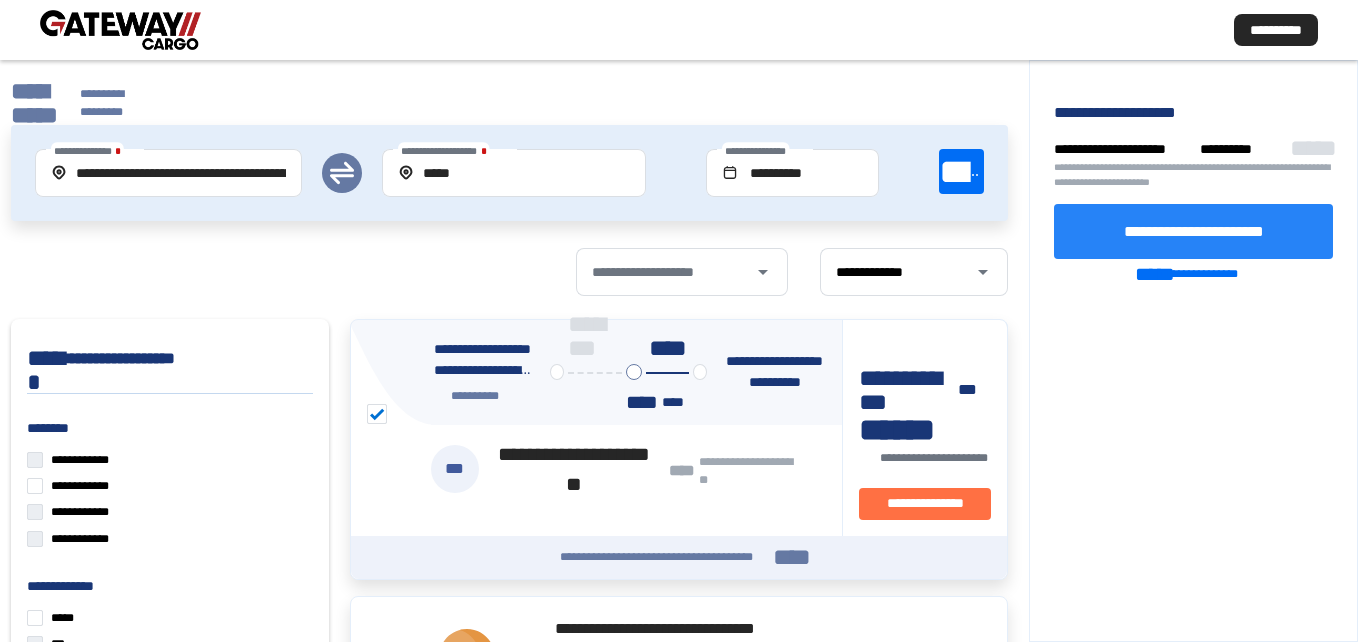 click on "**********" 